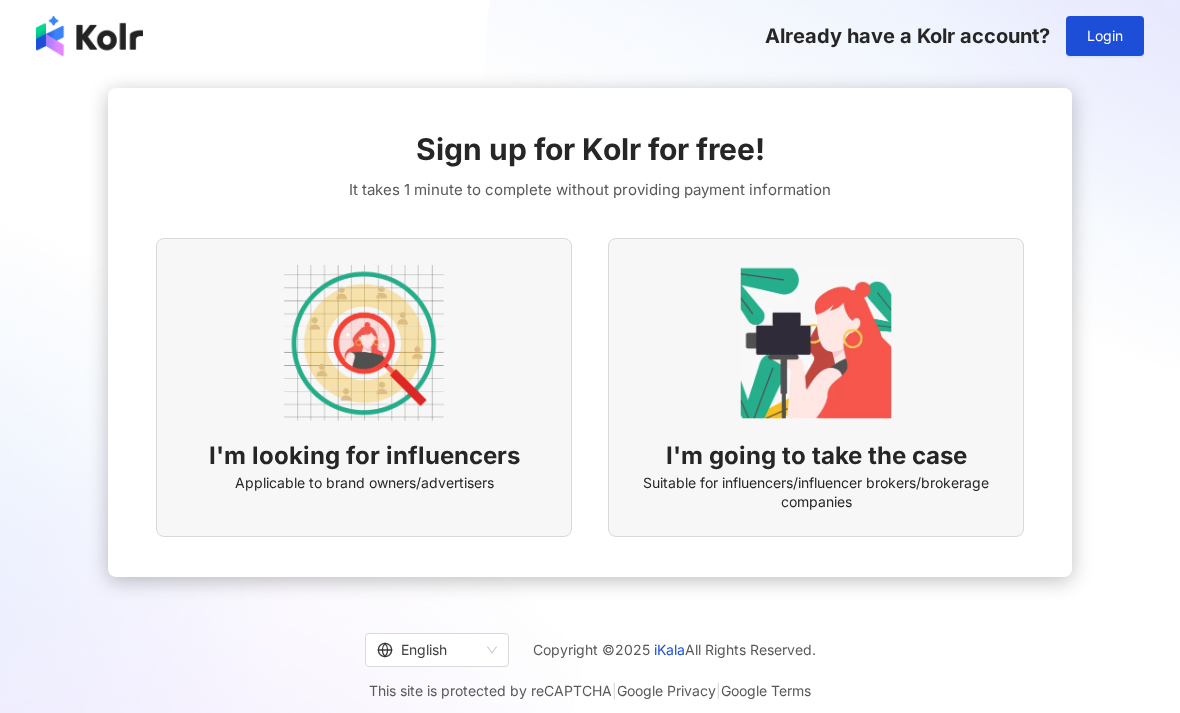 scroll, scrollTop: 57, scrollLeft: 0, axis: vertical 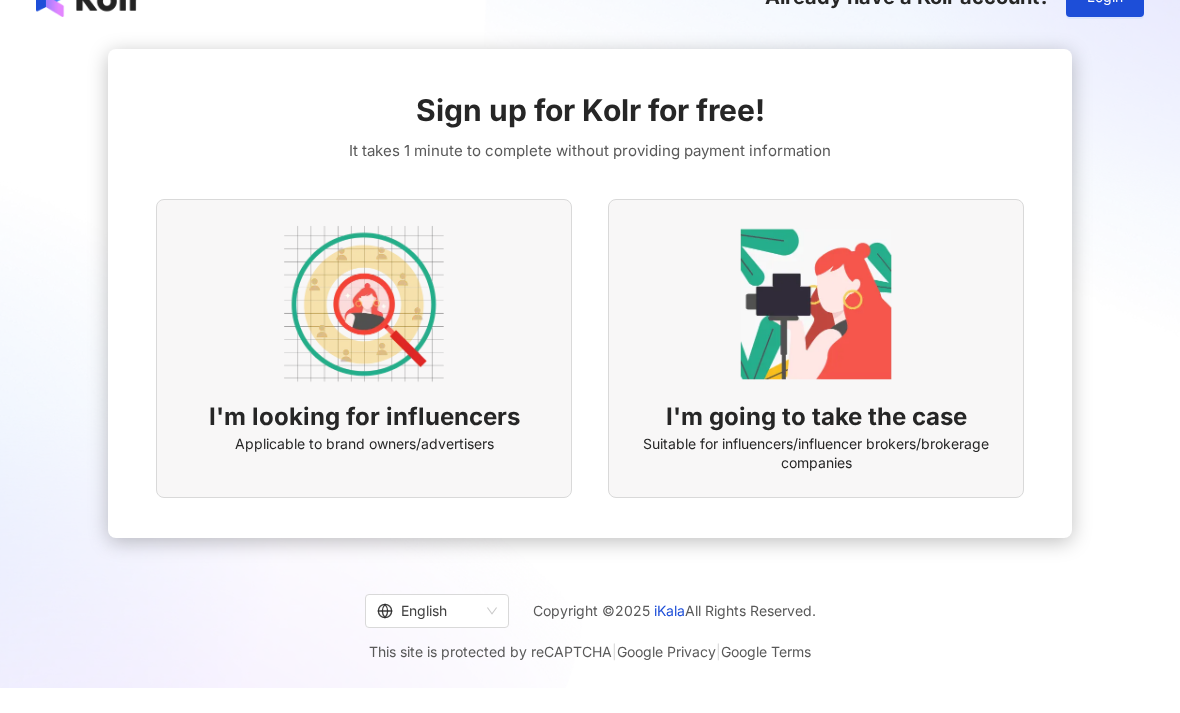 click on "I'm looking for influencers" at bounding box center (364, 417) 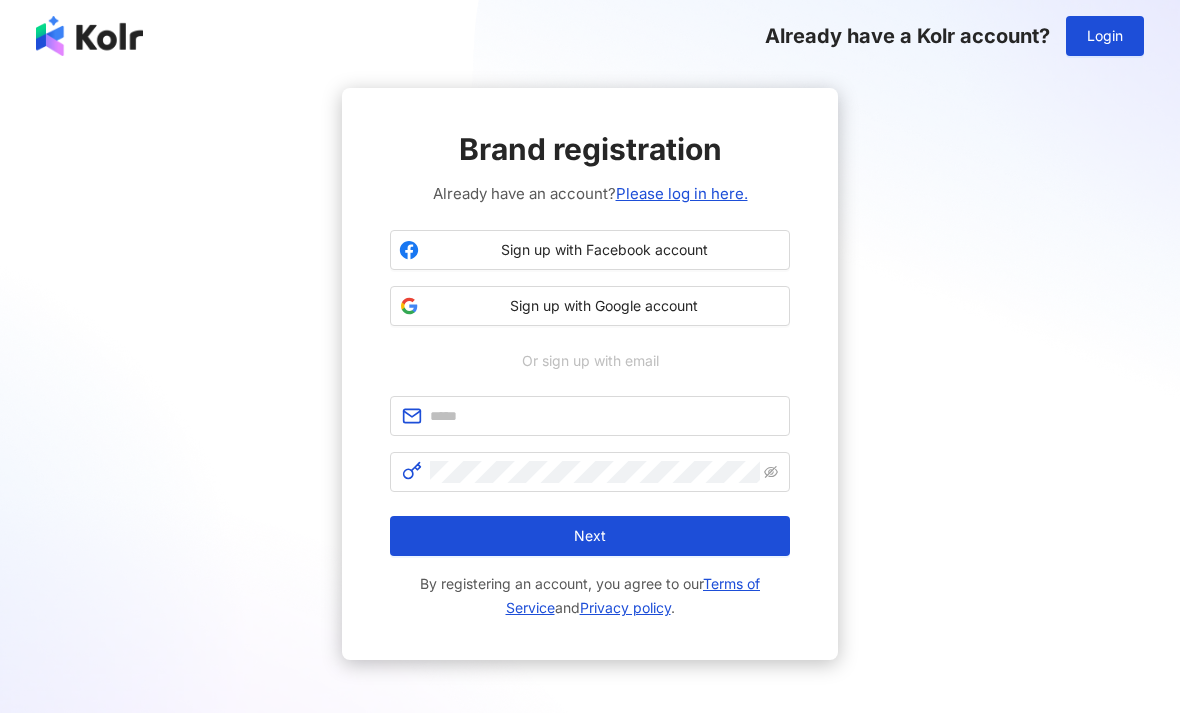 click on "Sign up with Google account" at bounding box center [604, 306] 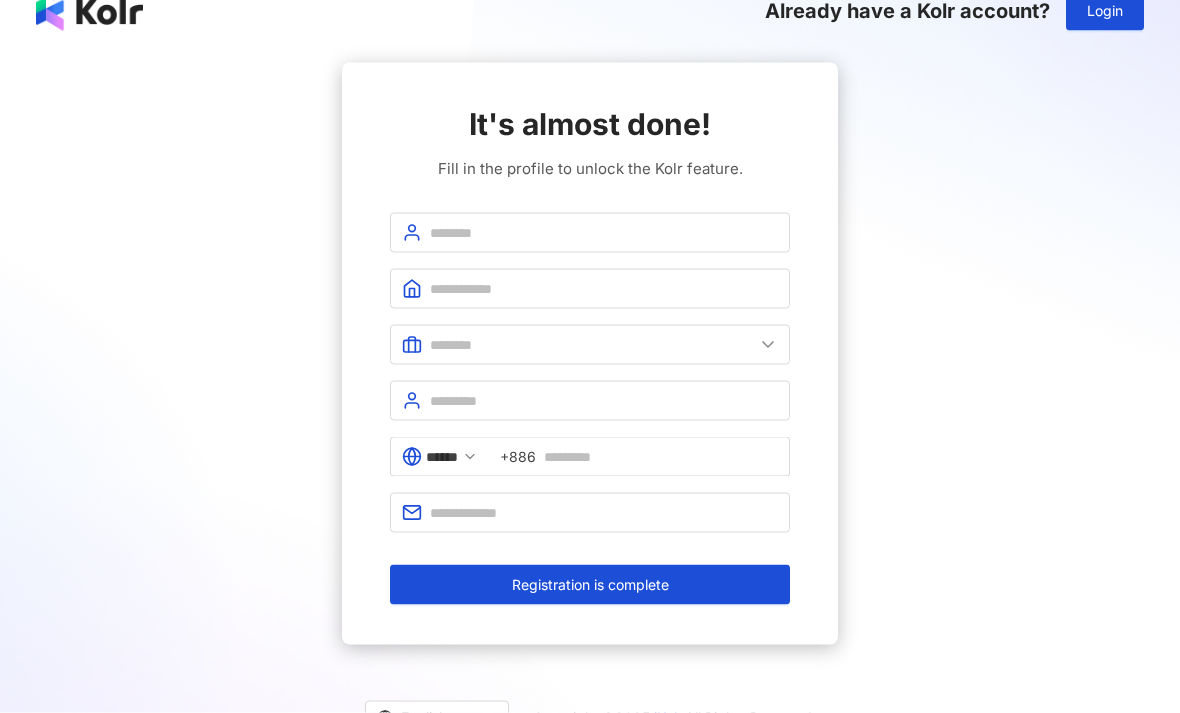 scroll, scrollTop: 0, scrollLeft: 0, axis: both 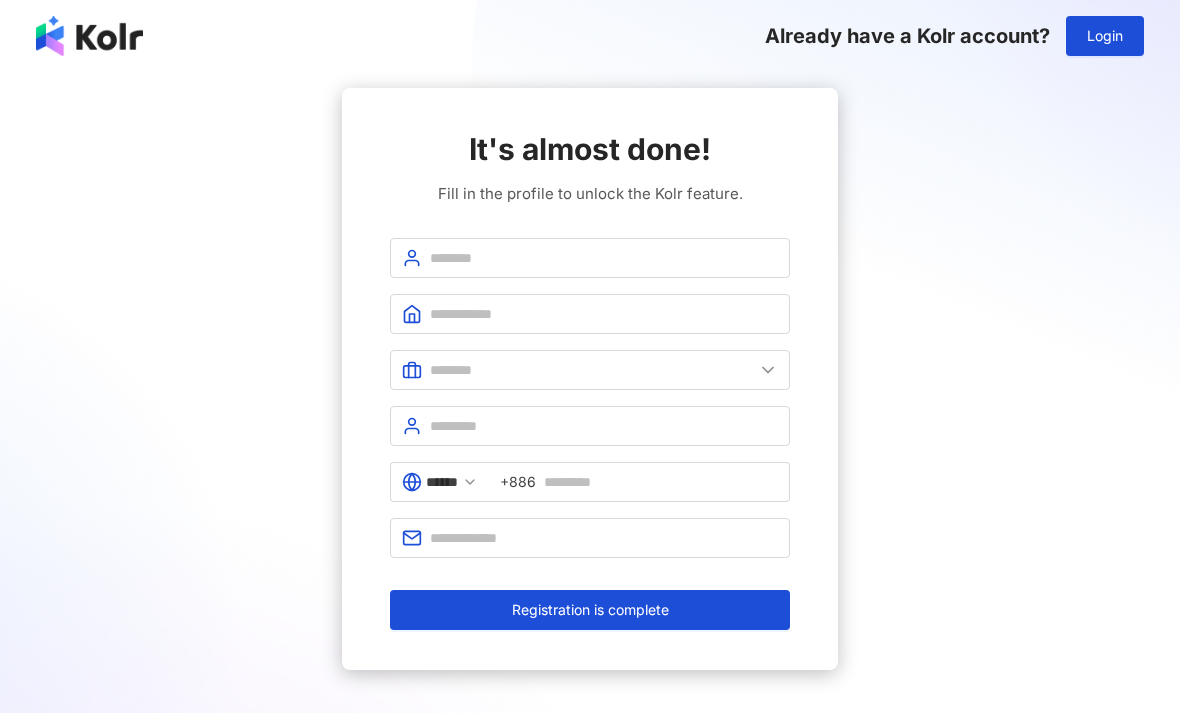 click on "******" at bounding box center (442, 482) 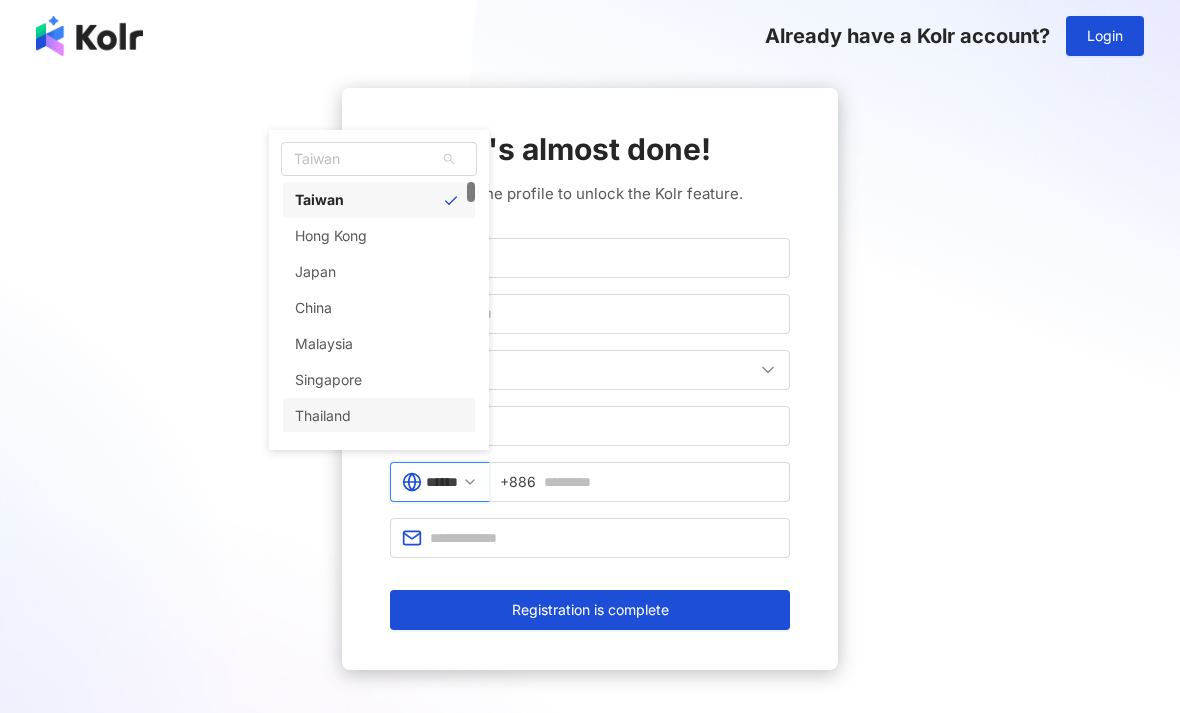 click on "Thailand" at bounding box center (379, 416) 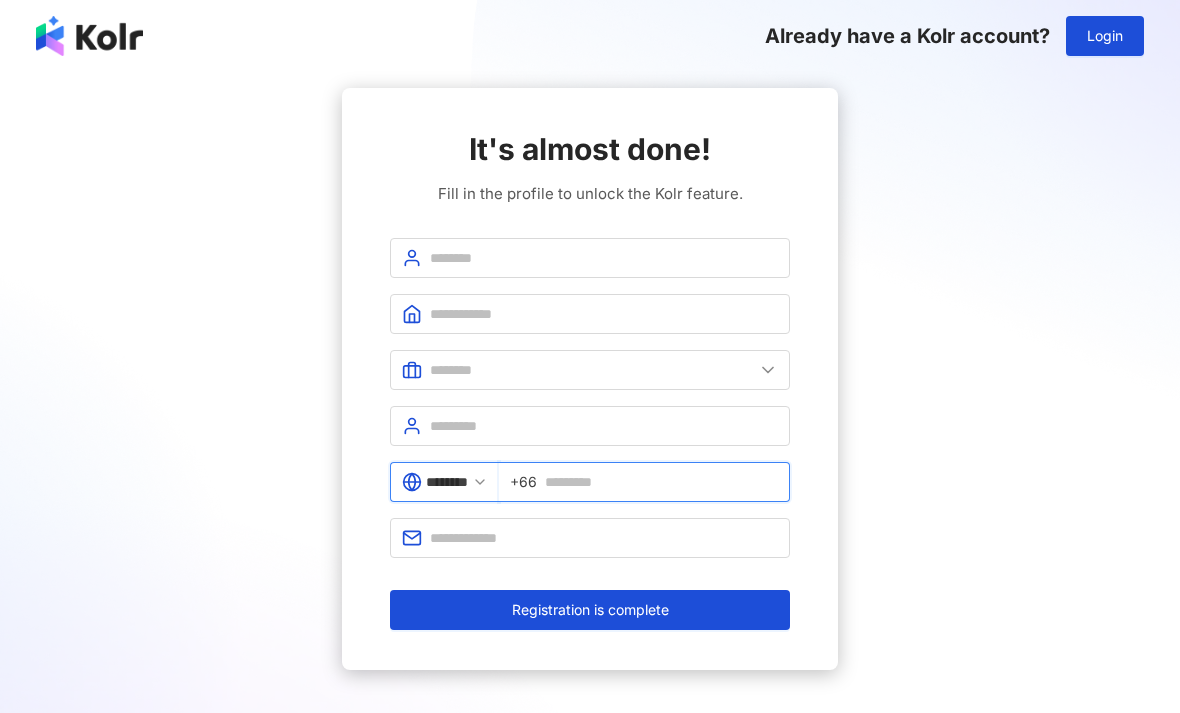 click at bounding box center (661, 482) 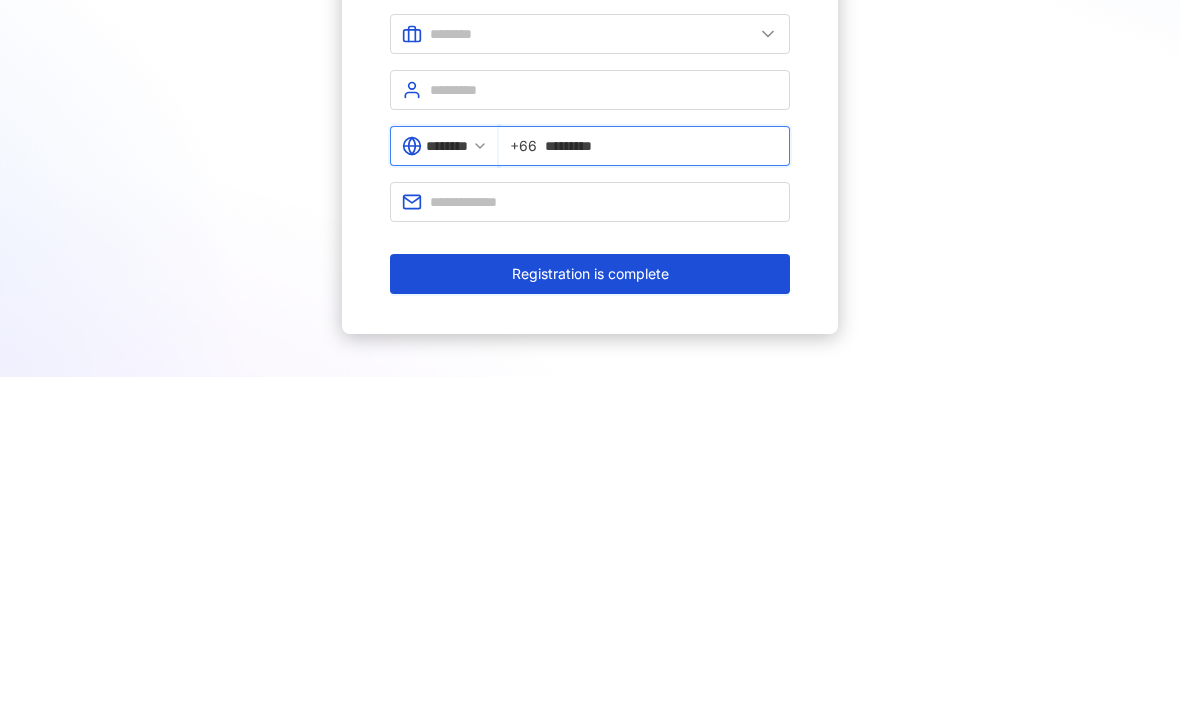 type on "*********" 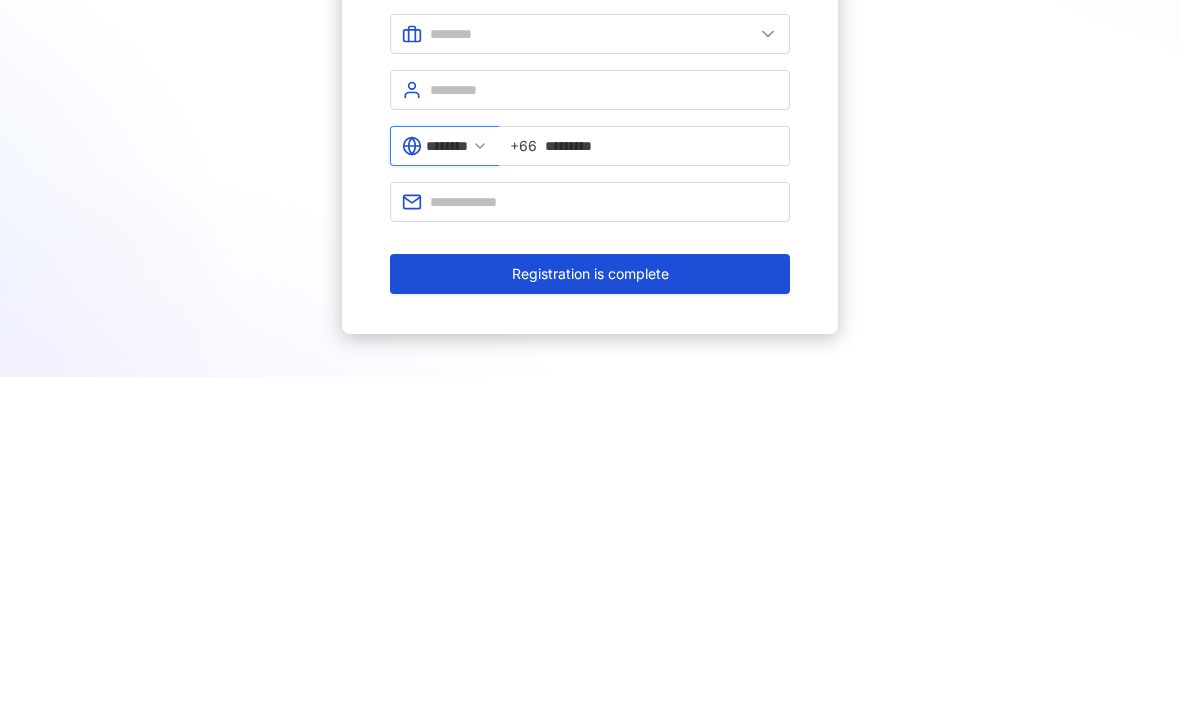 click on "It's almost done! Fill in the profile to unlock the Kolr feature. ******** +66 ********* Registration is complete" at bounding box center [590, 379] 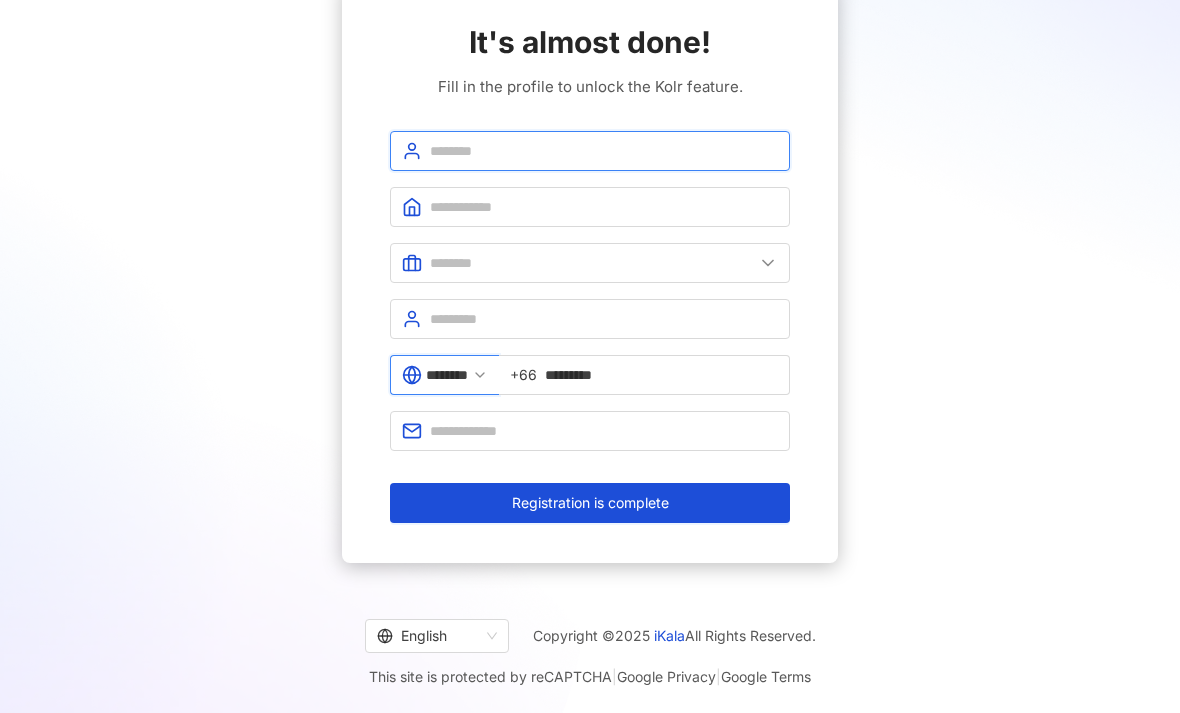 click at bounding box center (604, 151) 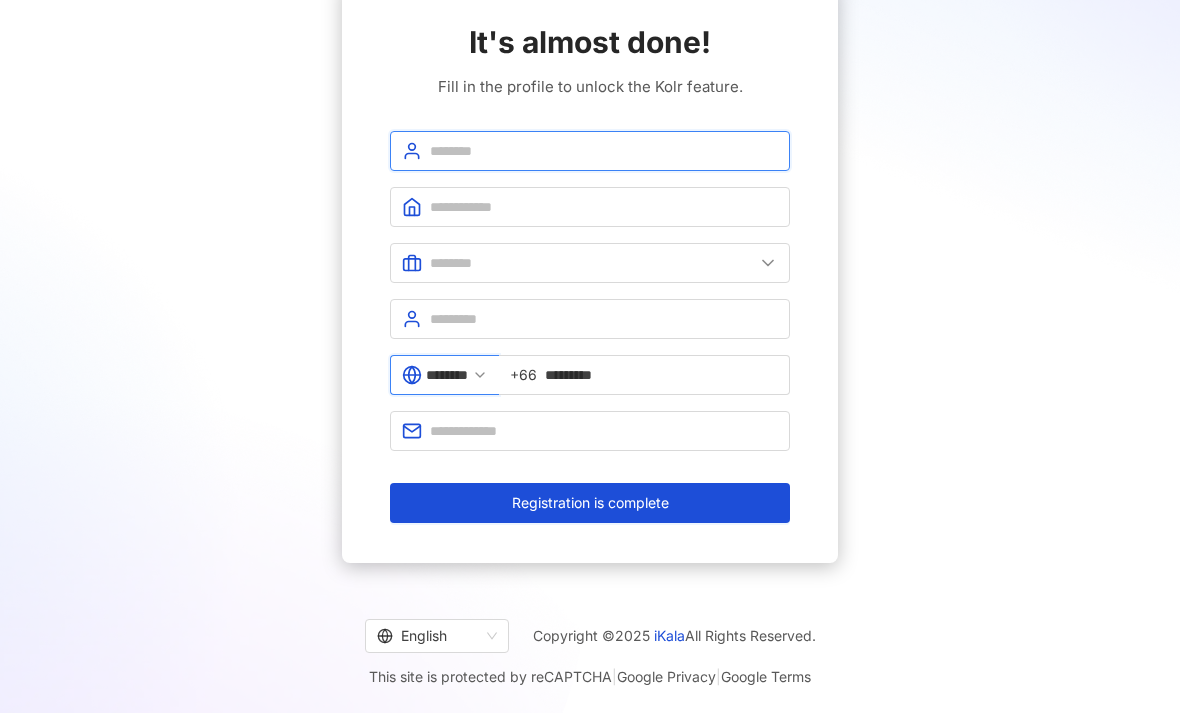 type on "*" 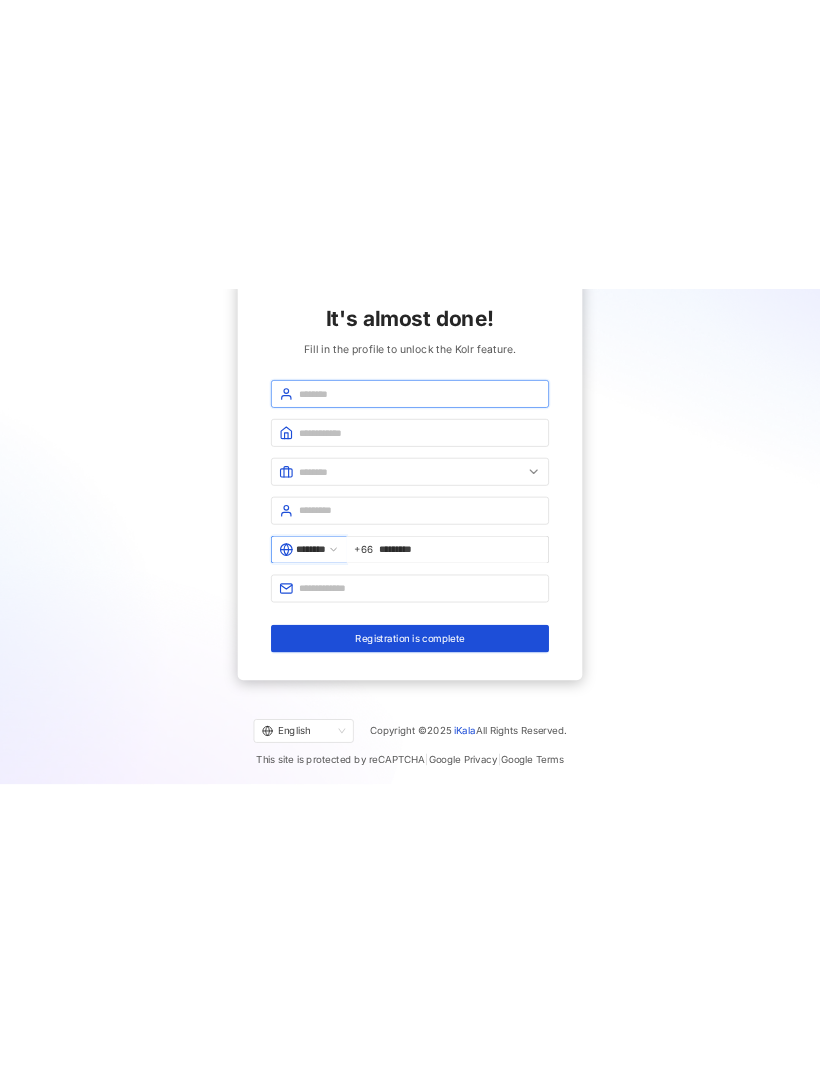 scroll, scrollTop: 0, scrollLeft: 0, axis: both 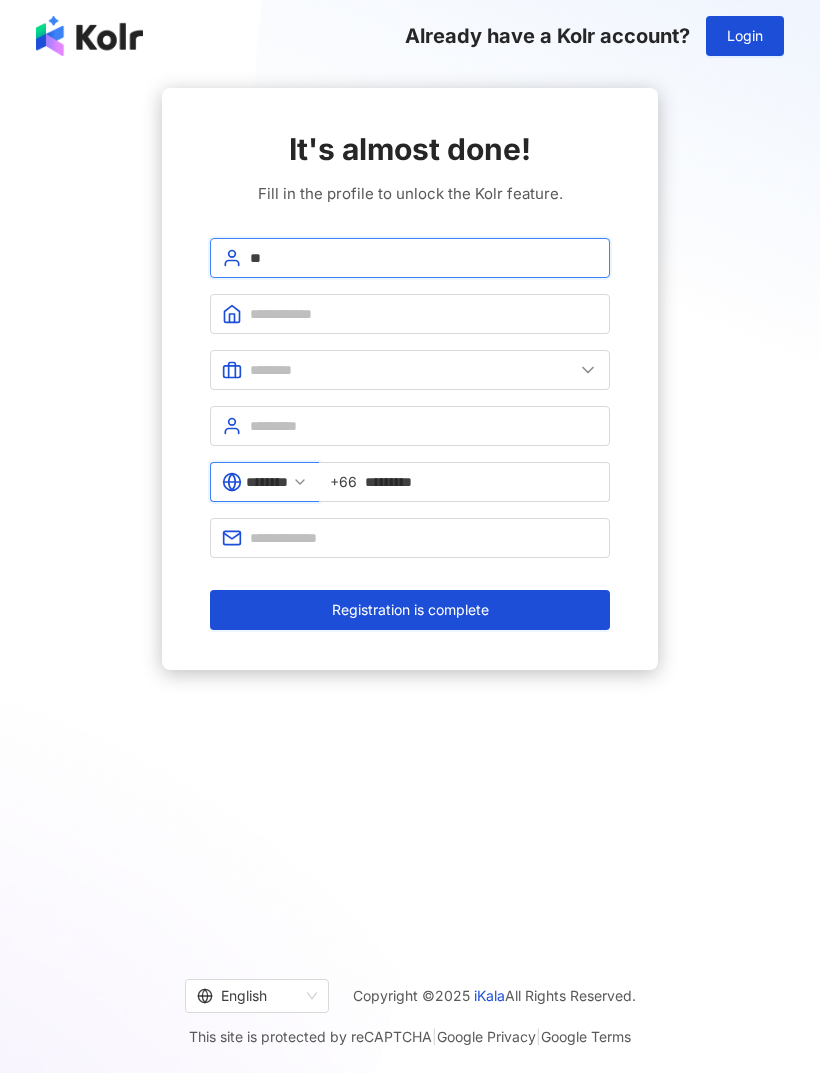 type on "*" 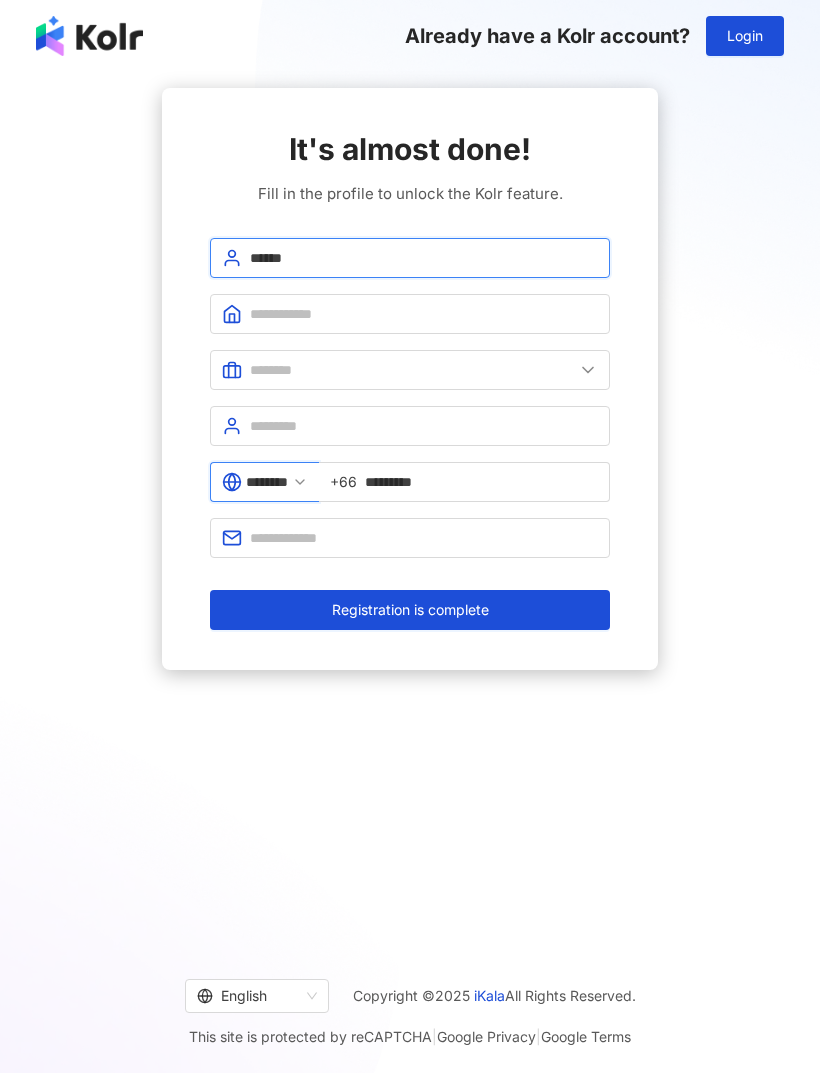 type on "******" 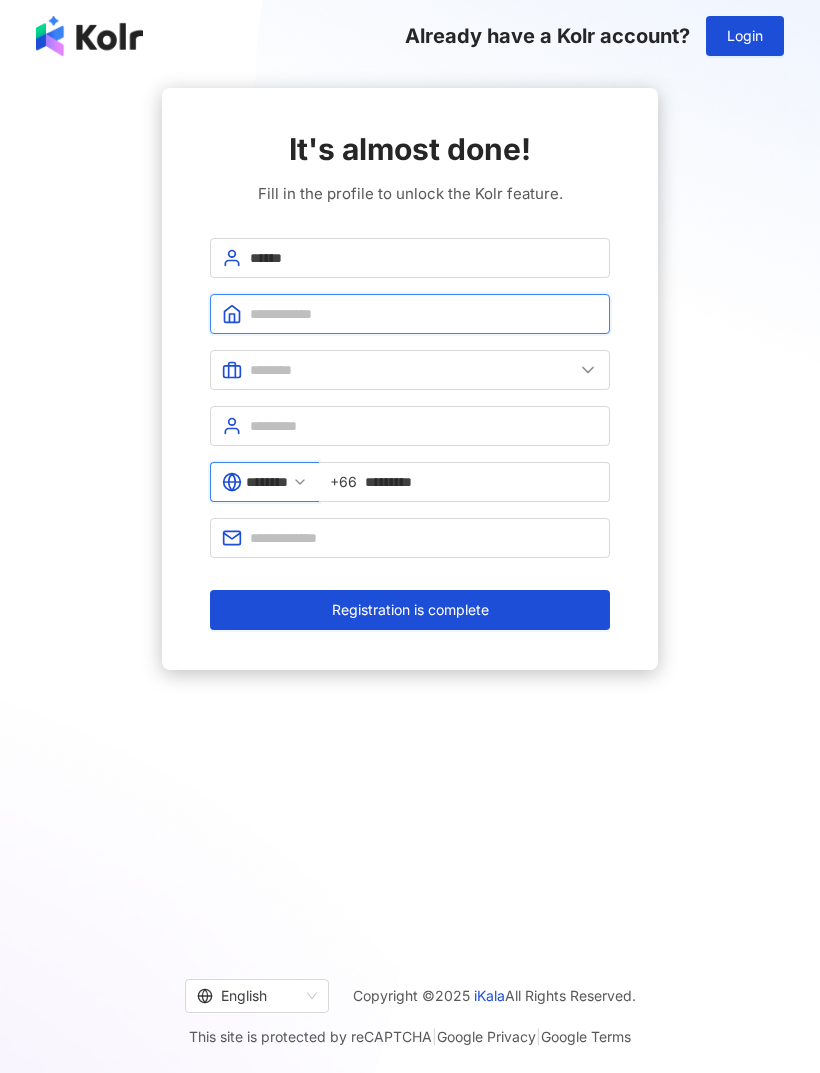 click at bounding box center (424, 314) 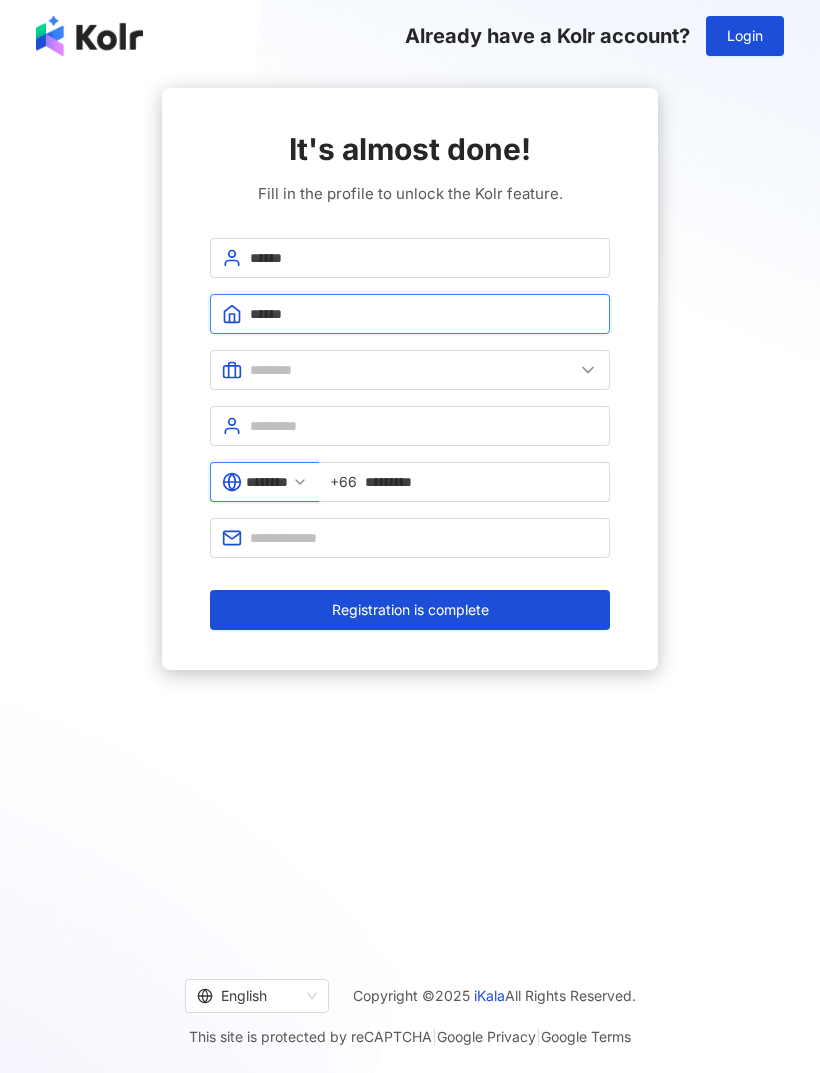 type on "******" 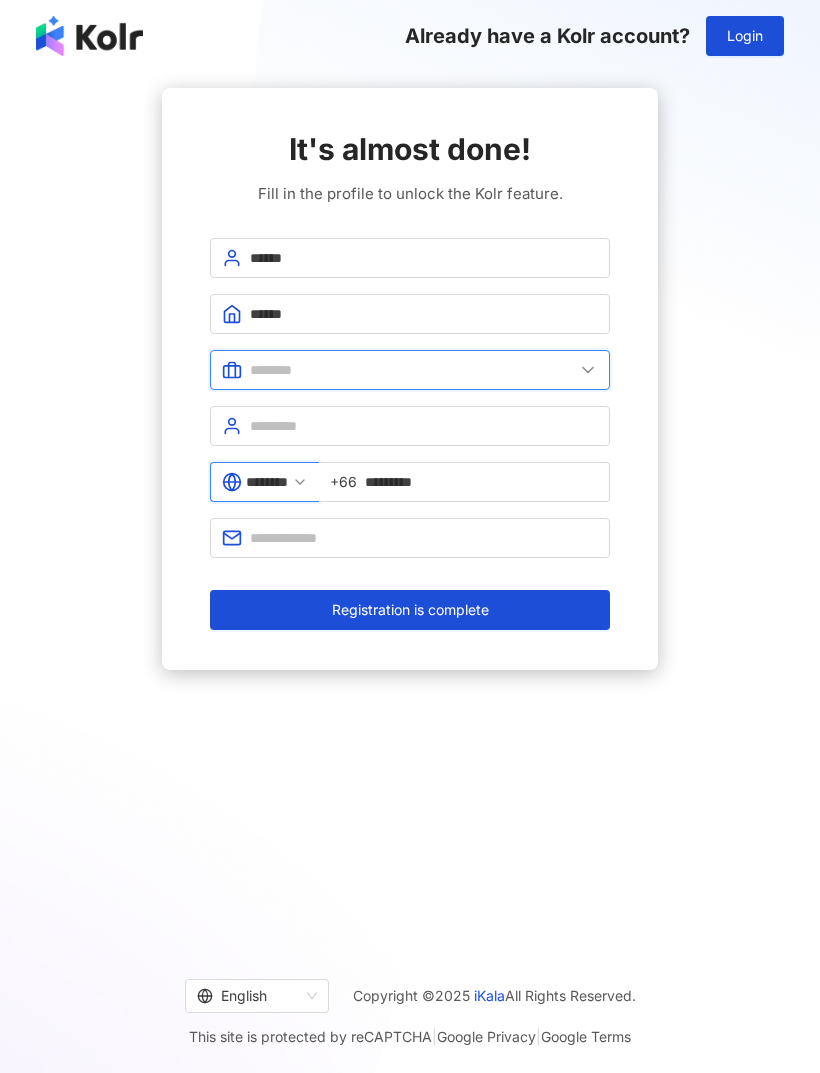 click at bounding box center (412, 370) 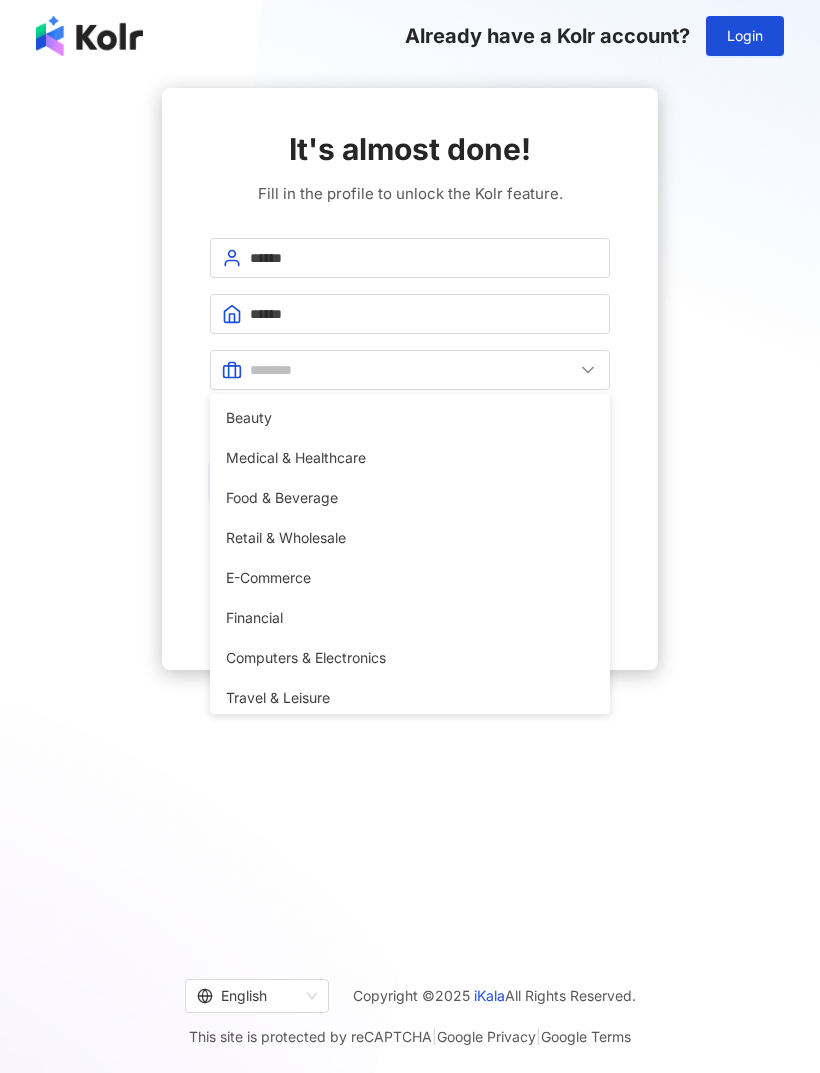 click on "Food & Beverage" at bounding box center [410, 498] 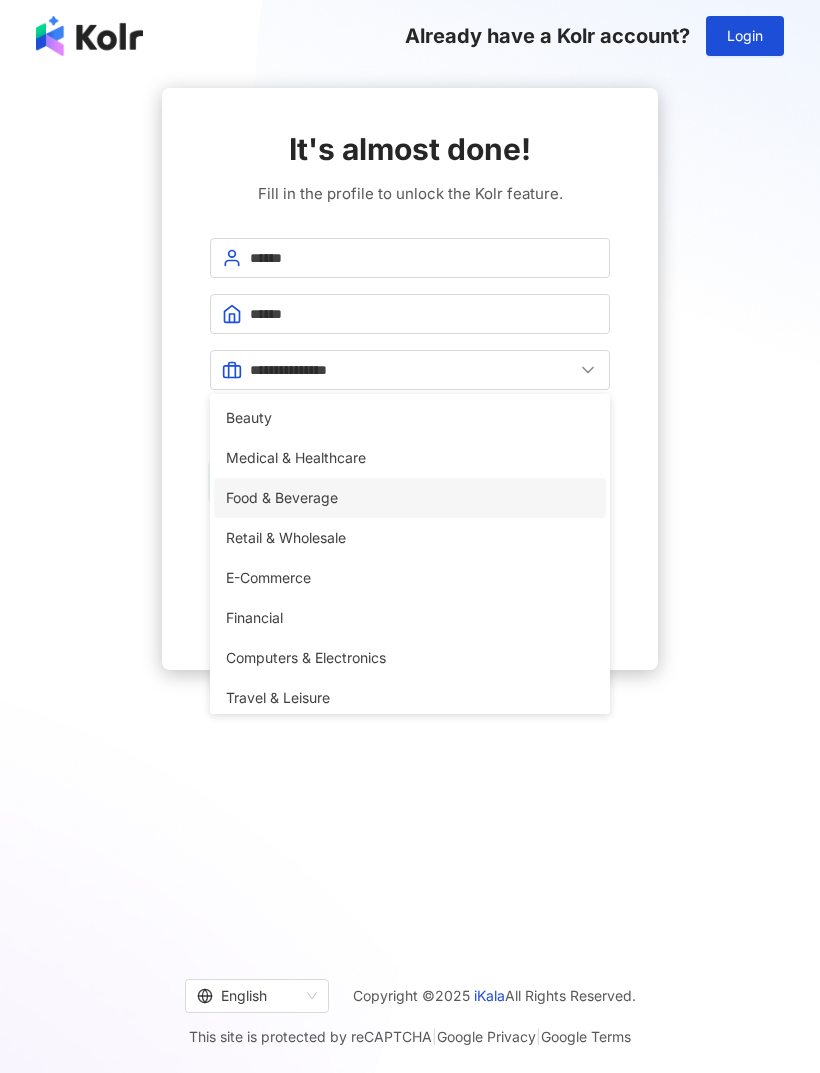 type on "**********" 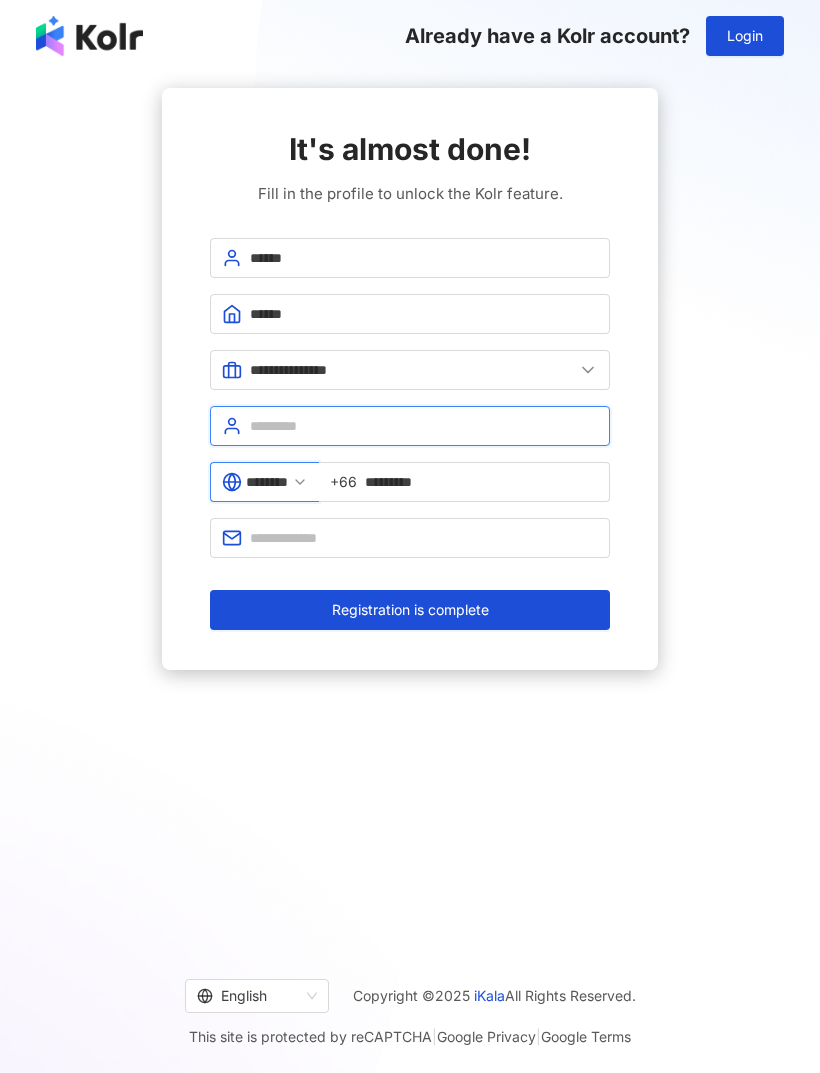 click at bounding box center (424, 426) 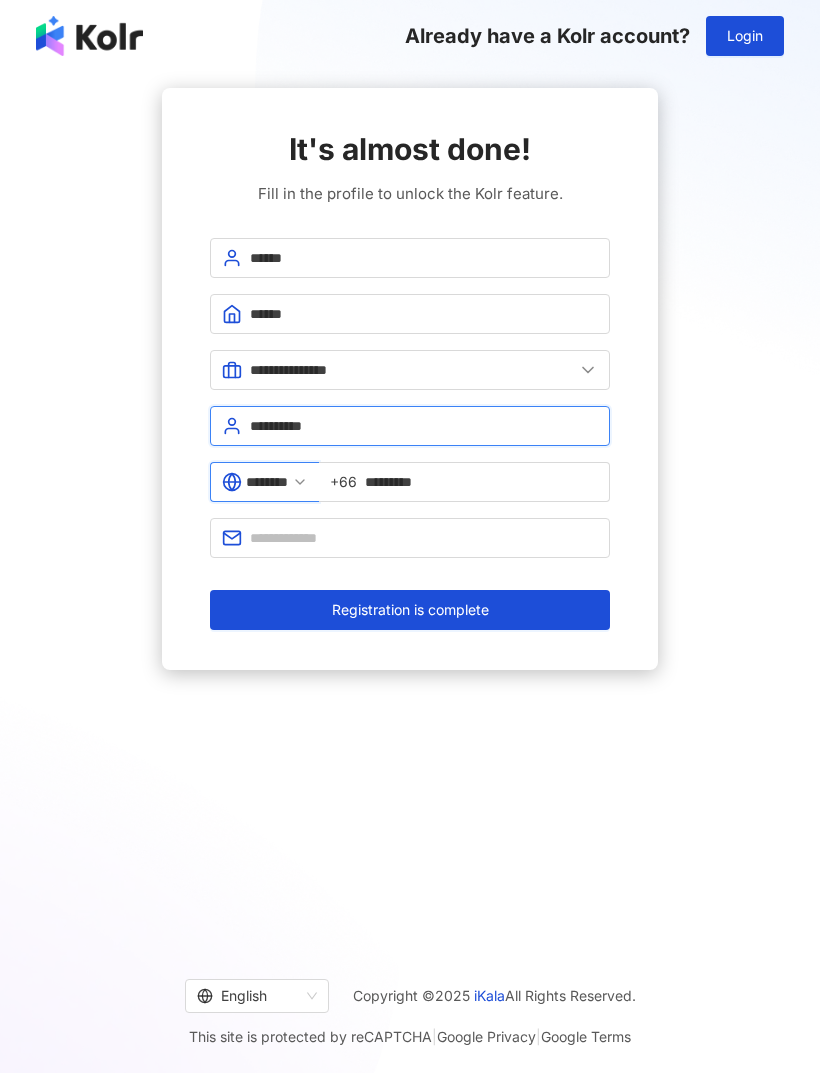type on "**********" 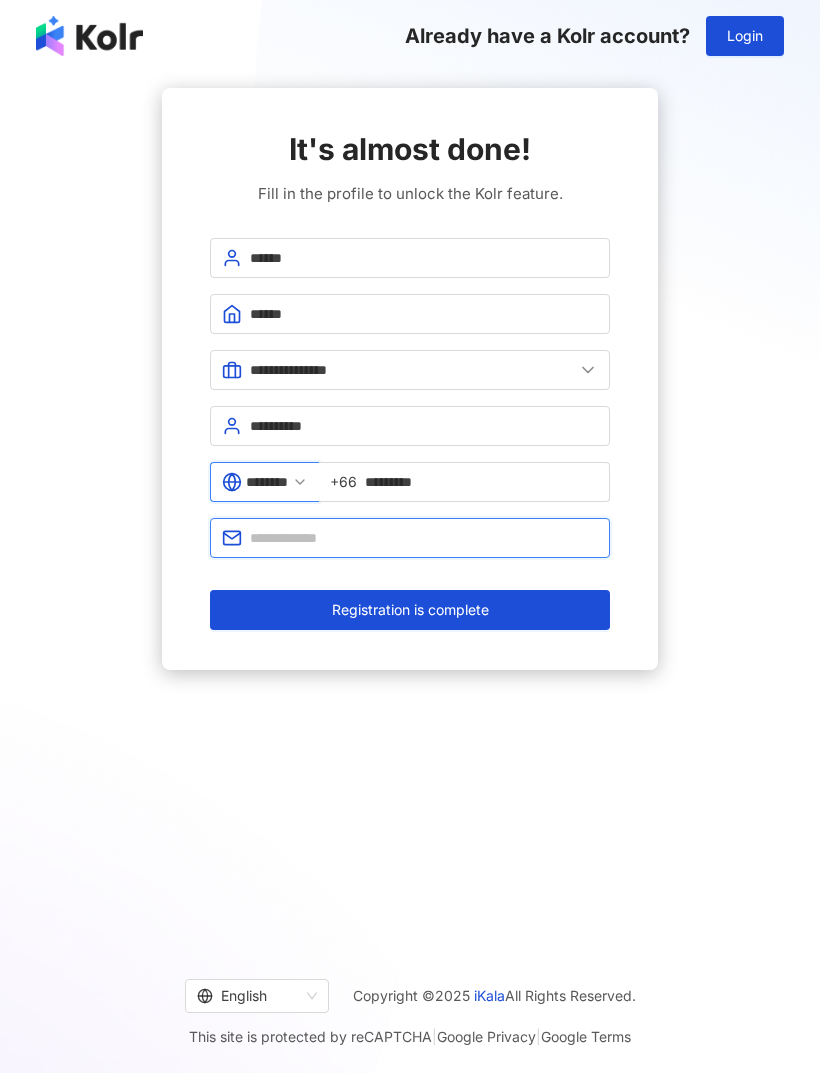 click at bounding box center [424, 538] 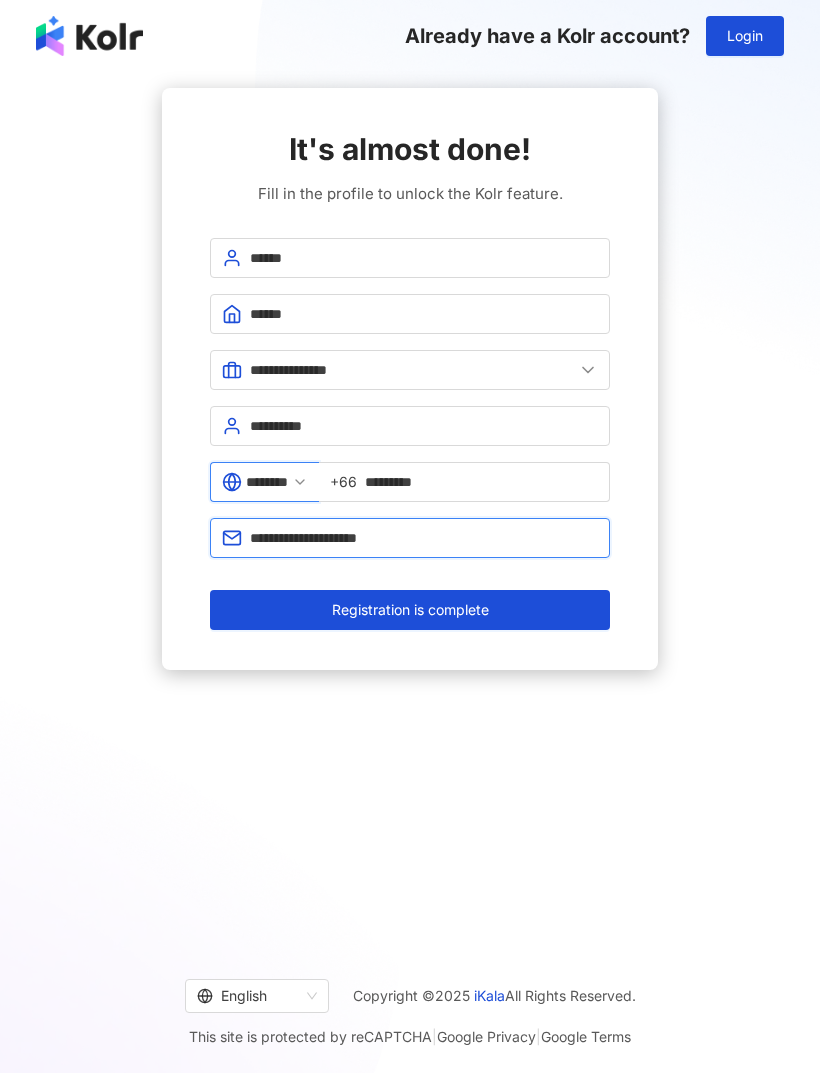 type on "**********" 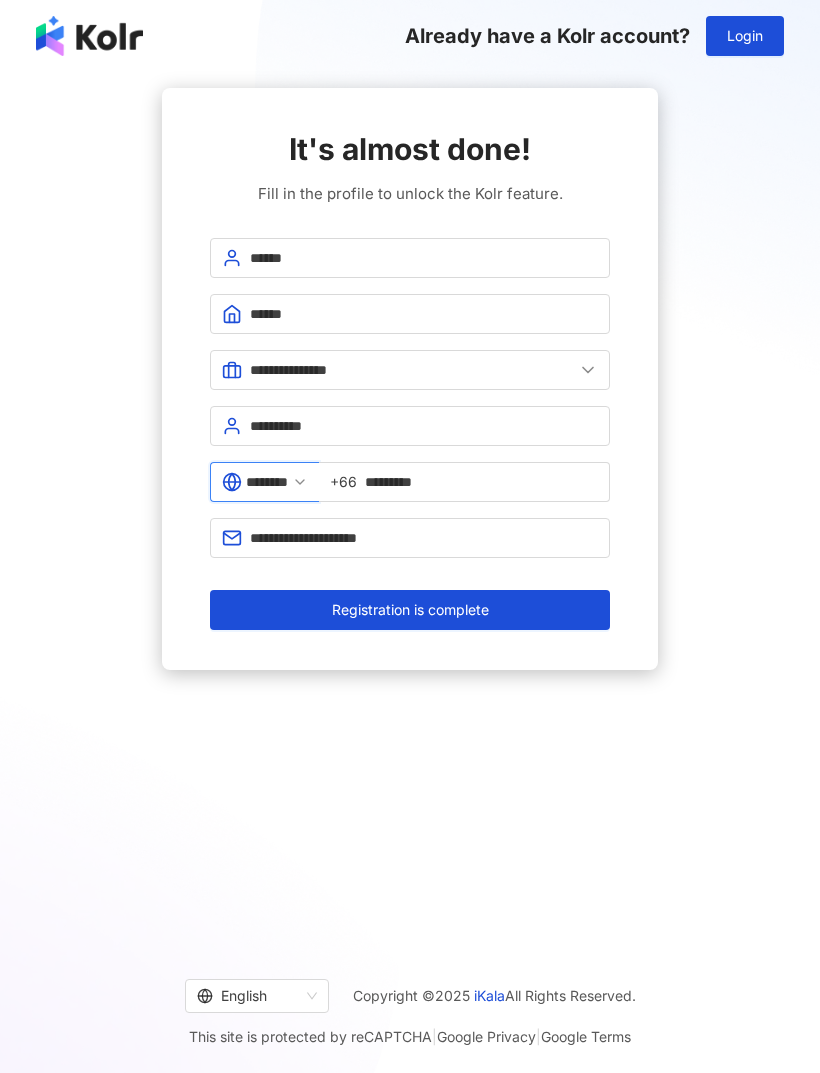 click on "Registration is complete" at bounding box center [410, 610] 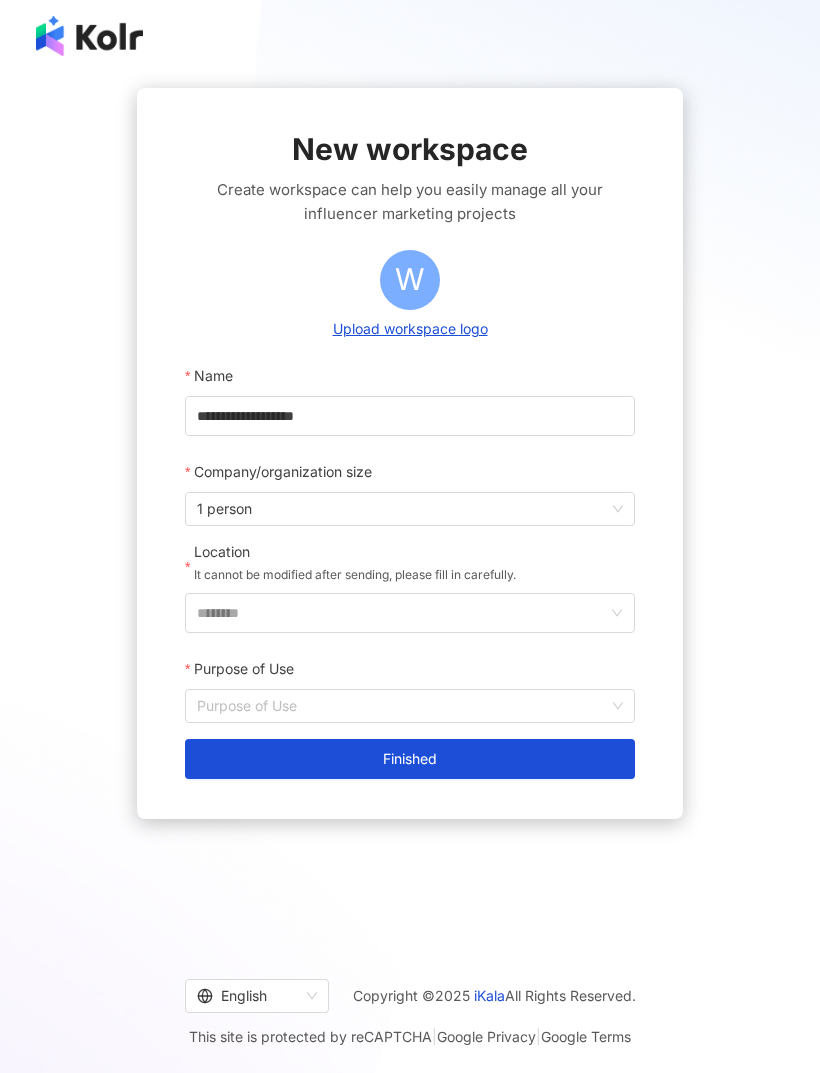 click on "********" at bounding box center [402, 613] 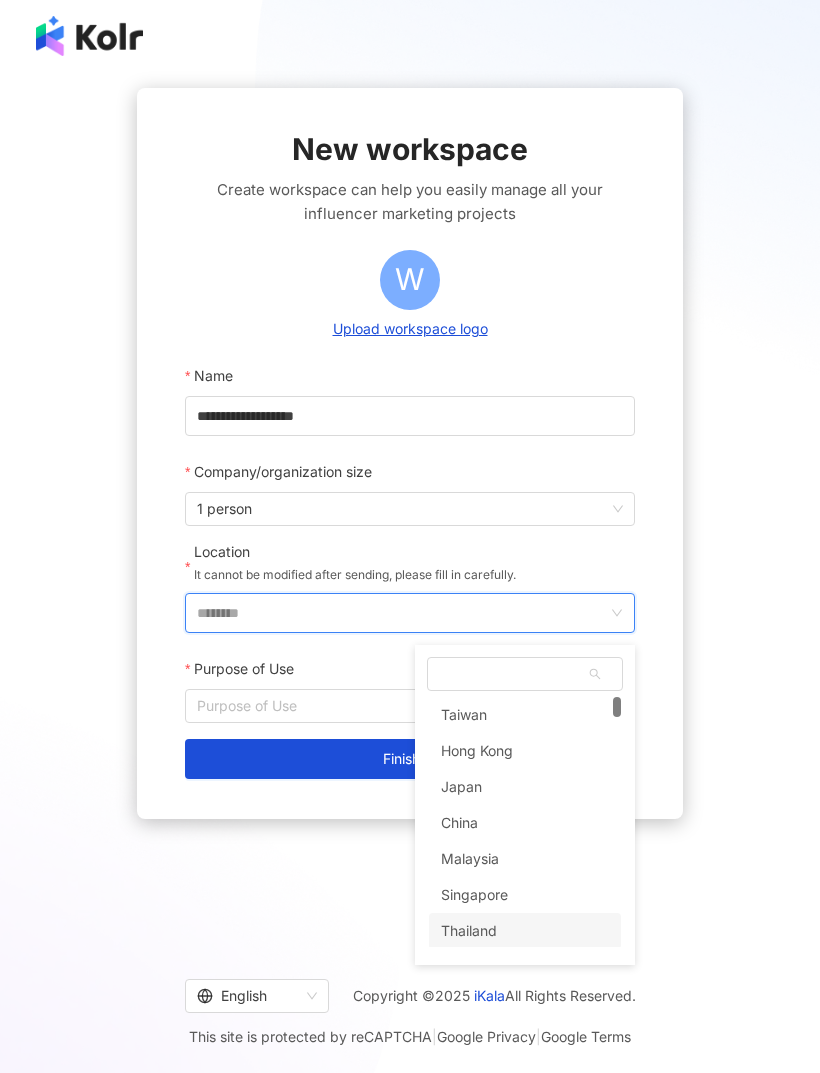click on "Thailand" at bounding box center [525, 931] 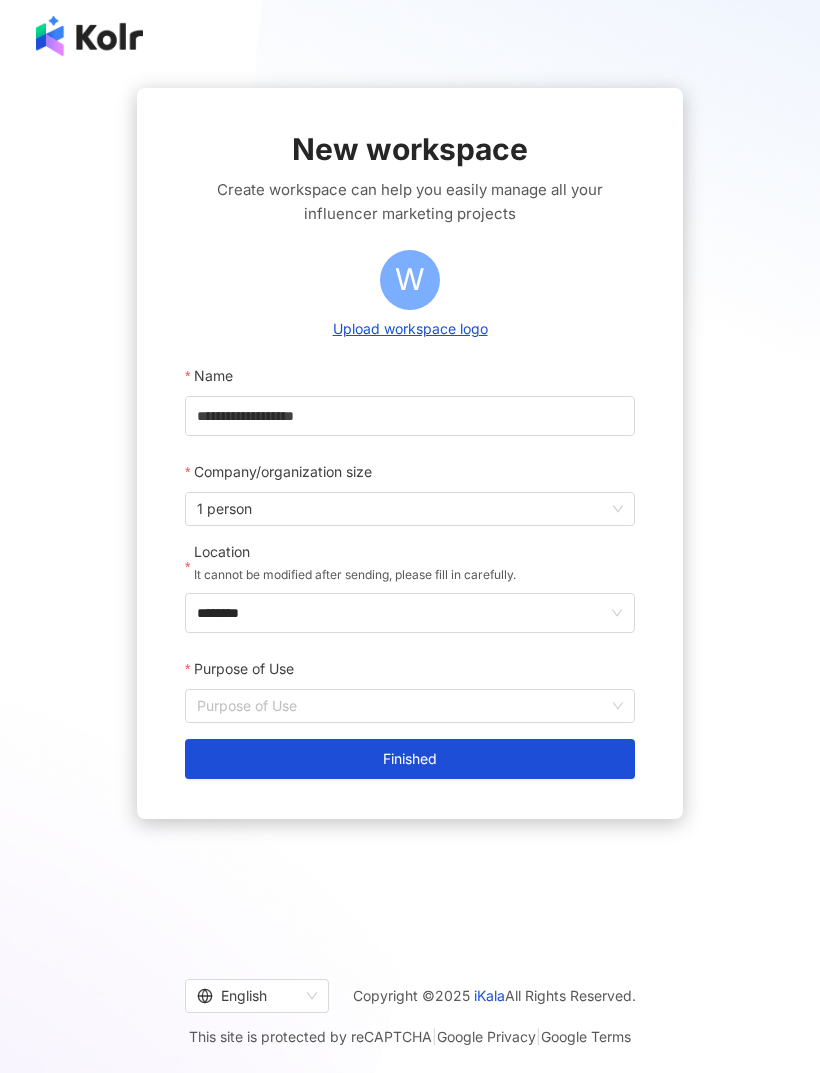click on "Purpose of Use" at bounding box center (410, 706) 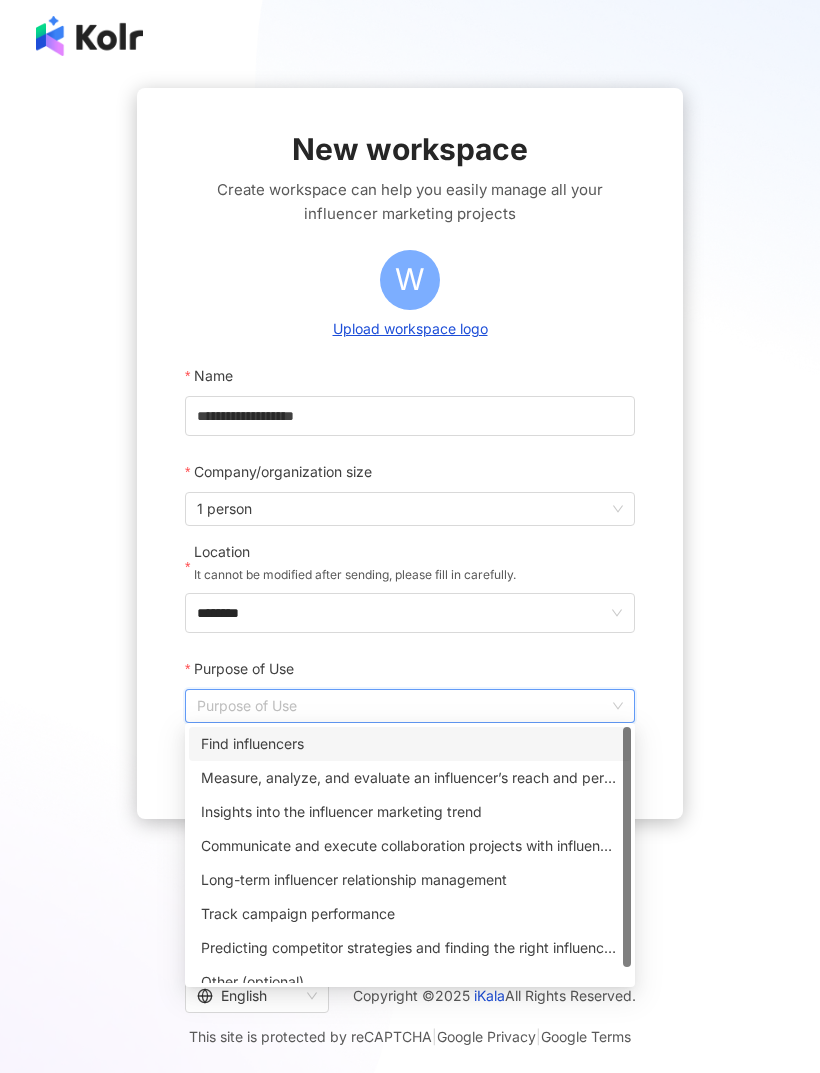 click on "Find influencers" at bounding box center (410, 744) 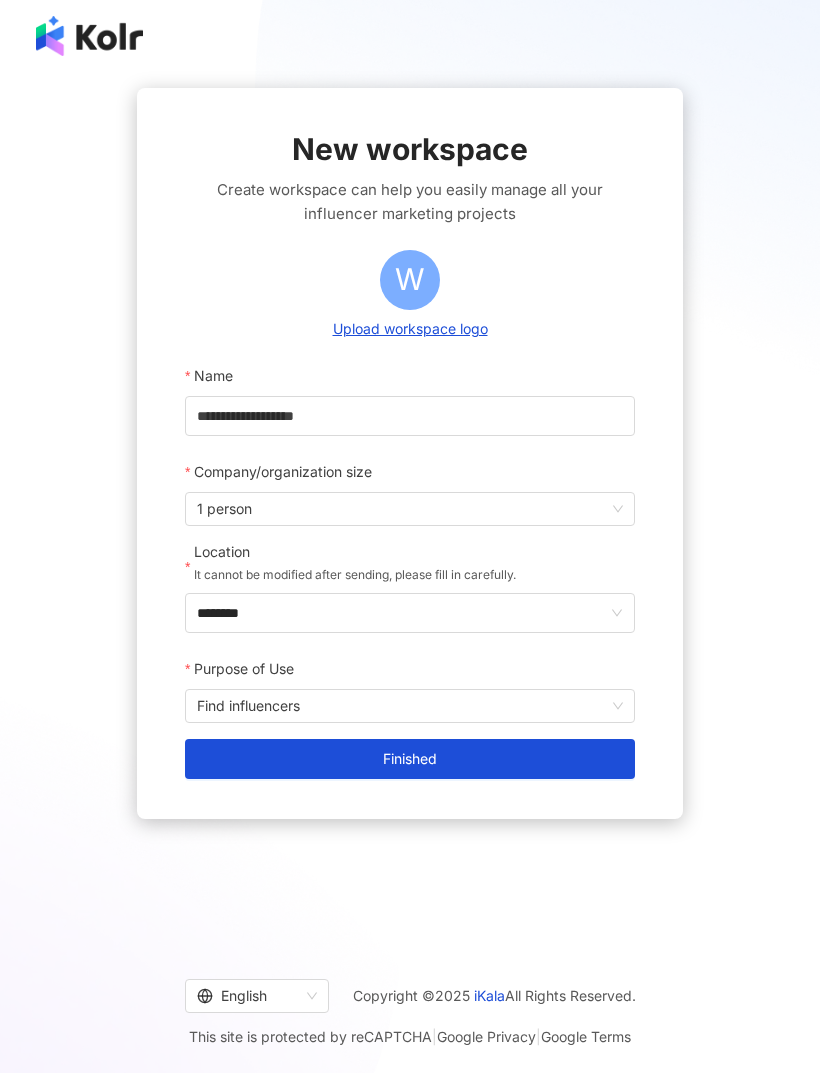 click on "Finished" at bounding box center (410, 759) 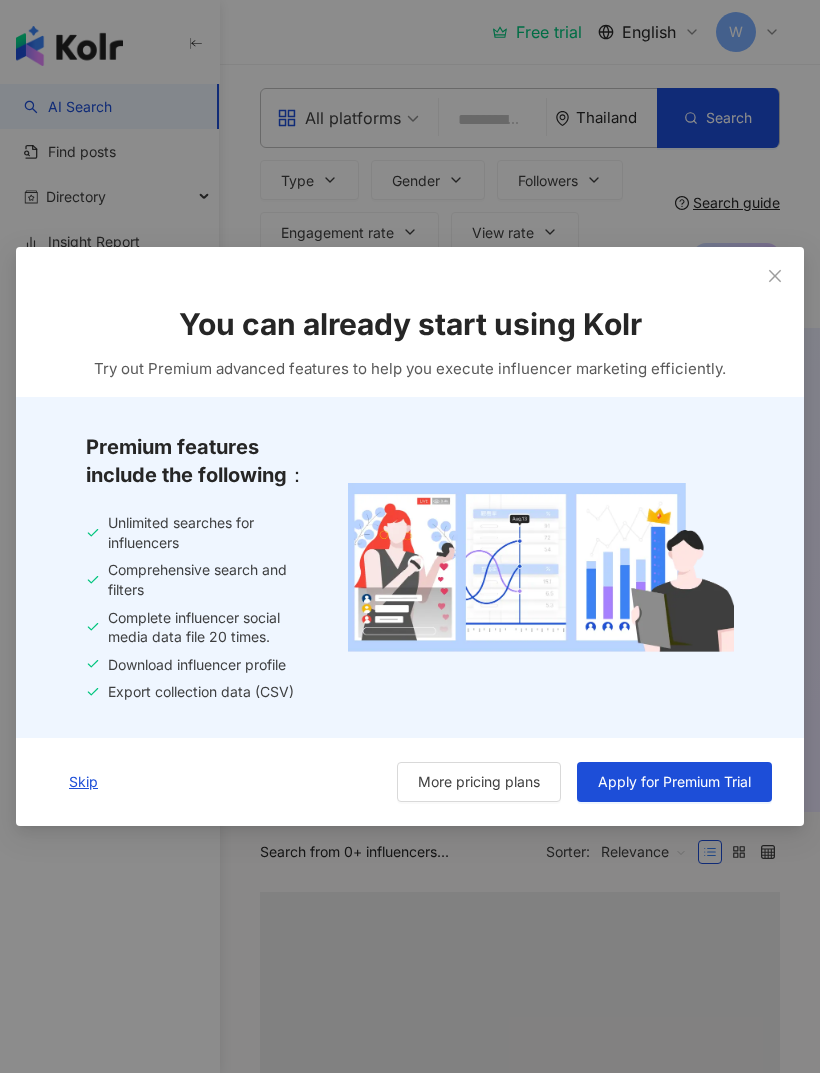 click on "Skip" at bounding box center (83, 782) 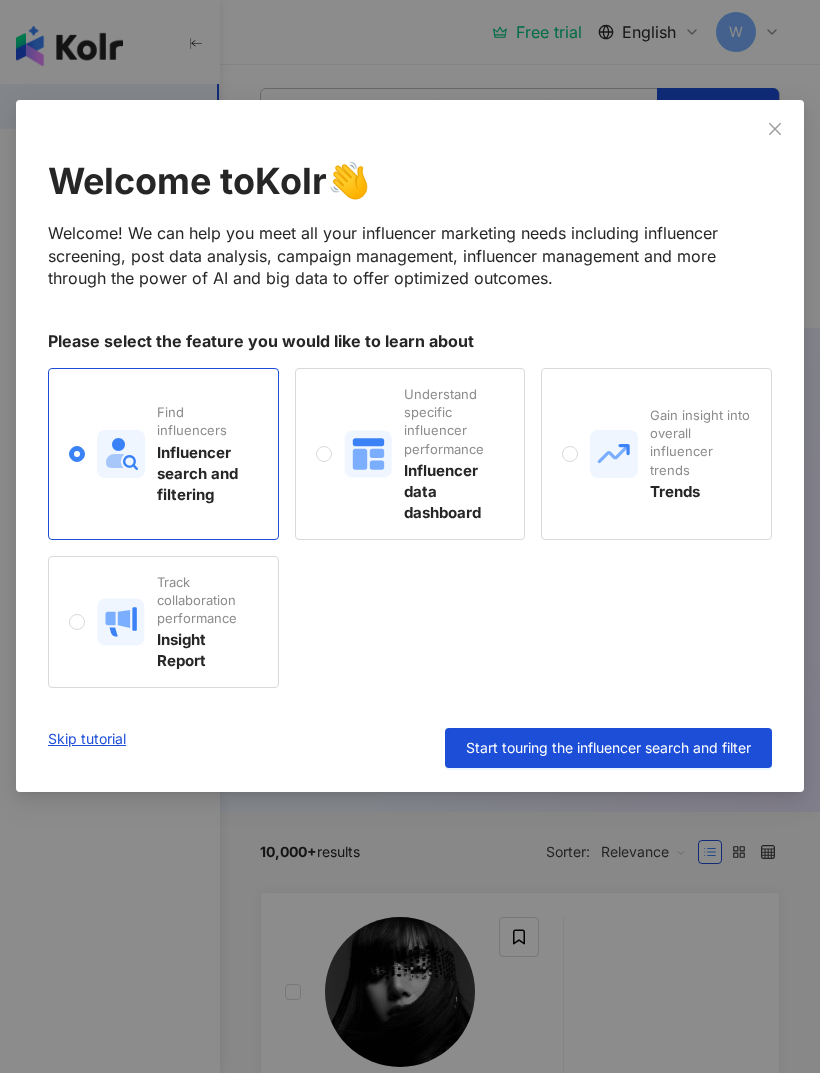 click on "Start touring the influencer search and filter" at bounding box center [608, 748] 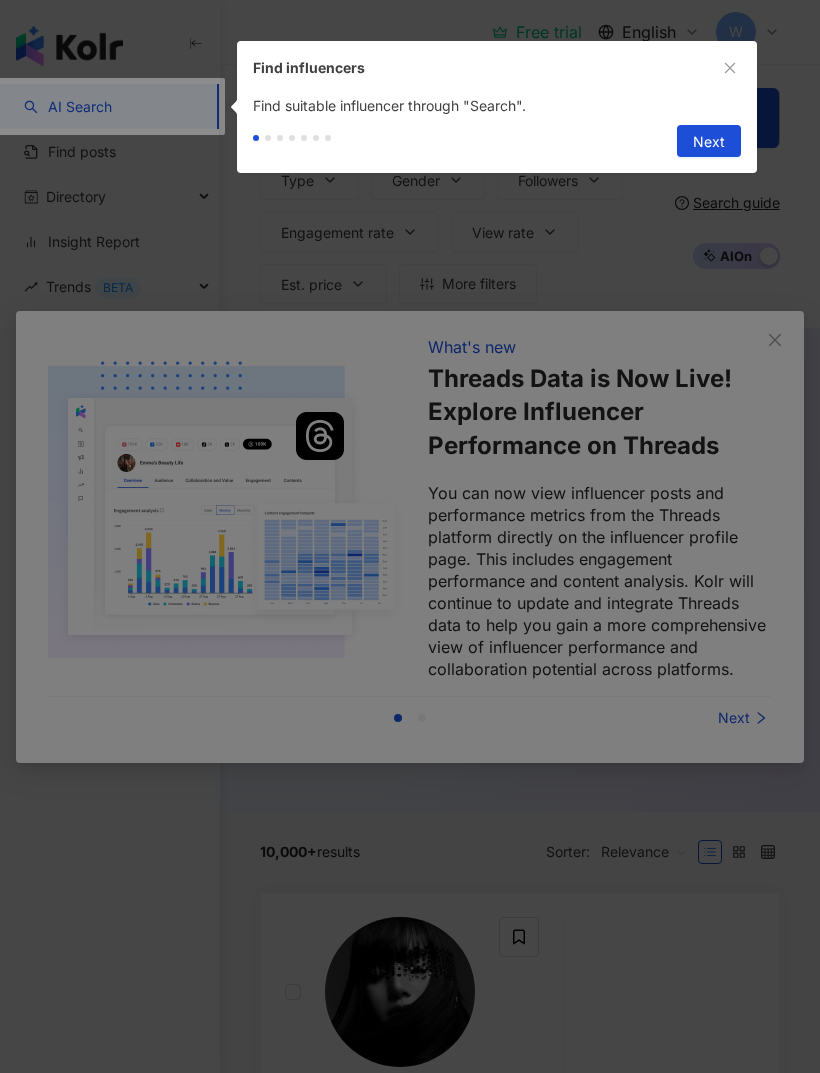 click at bounding box center [410, 536] 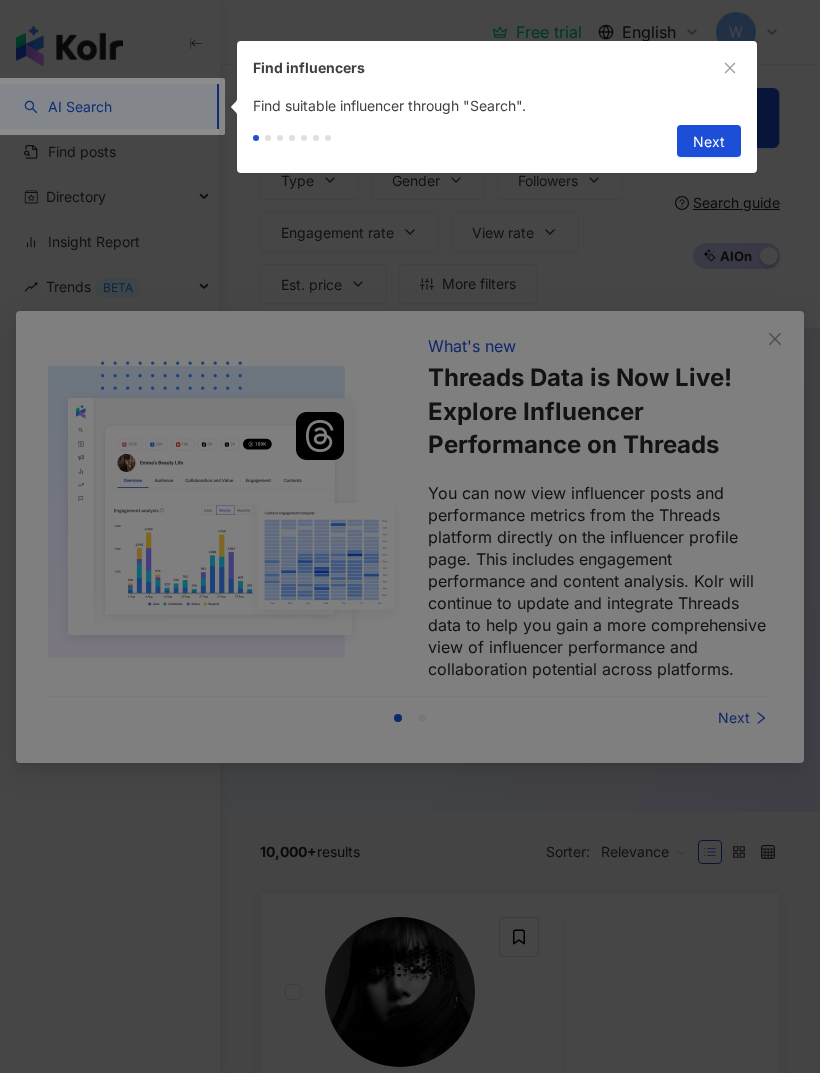 click at bounding box center (410, 536) 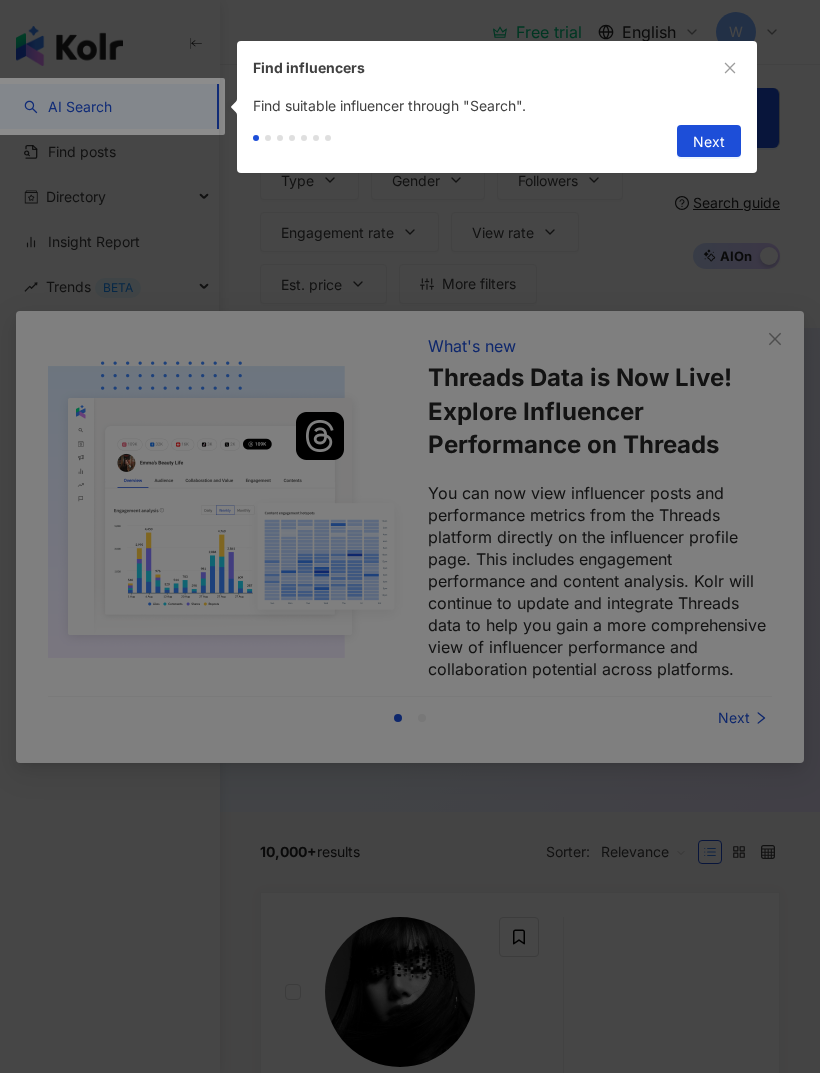 click at bounding box center [410, 536] 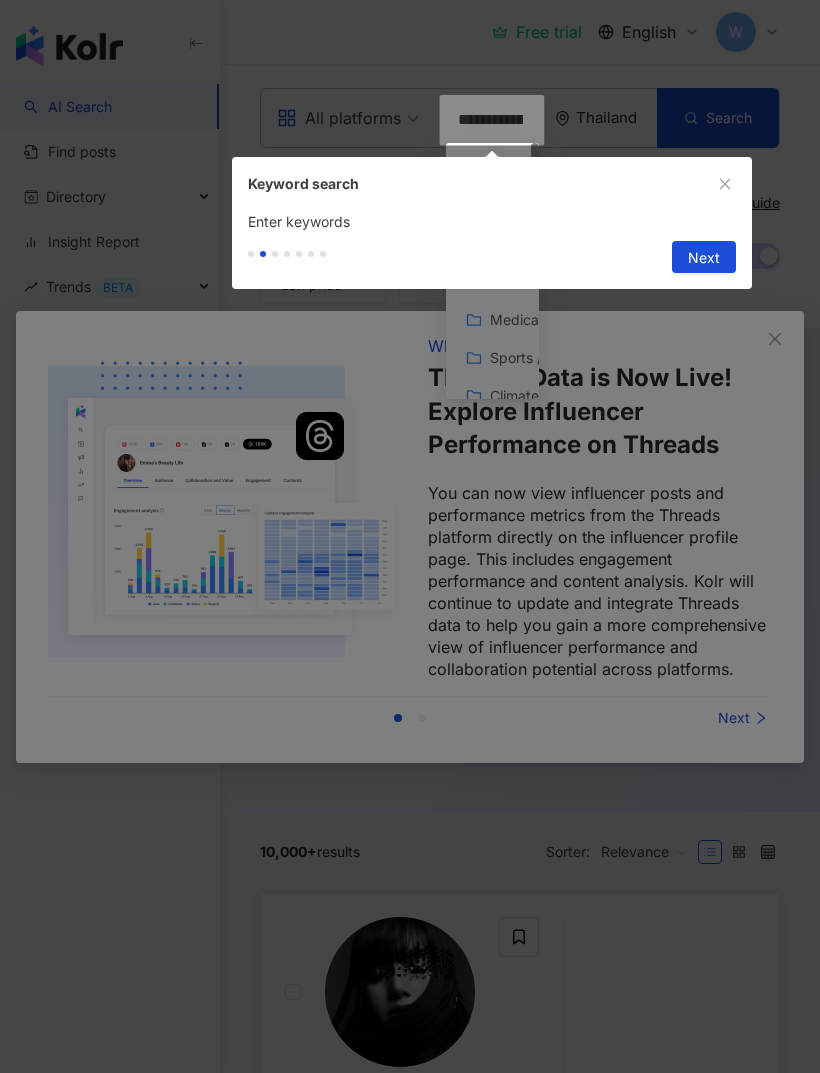 click on "Keyword search" at bounding box center (492, 184) 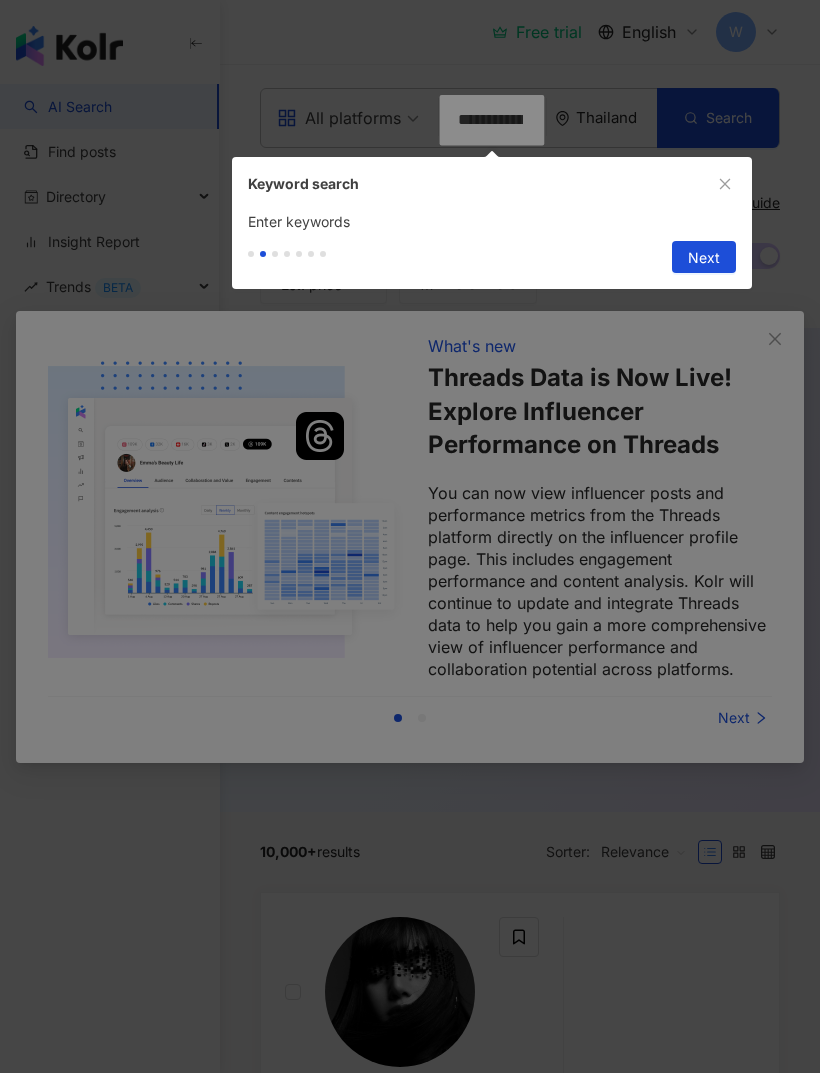 click 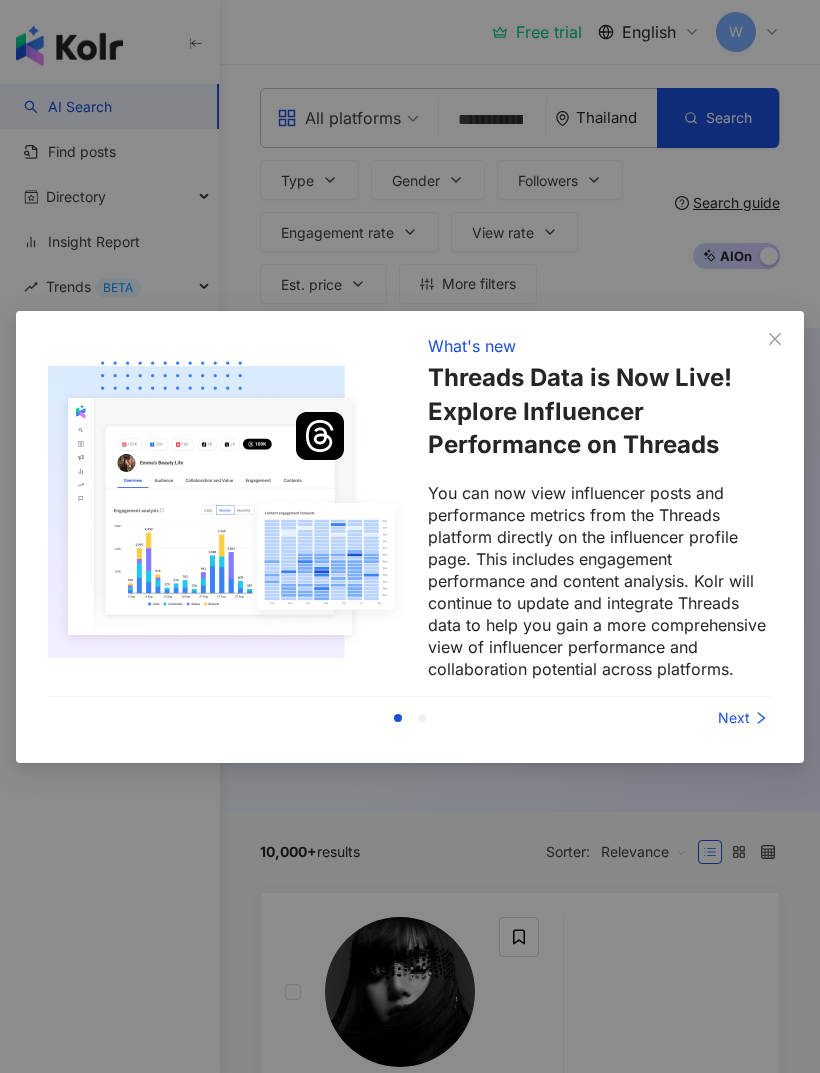 click 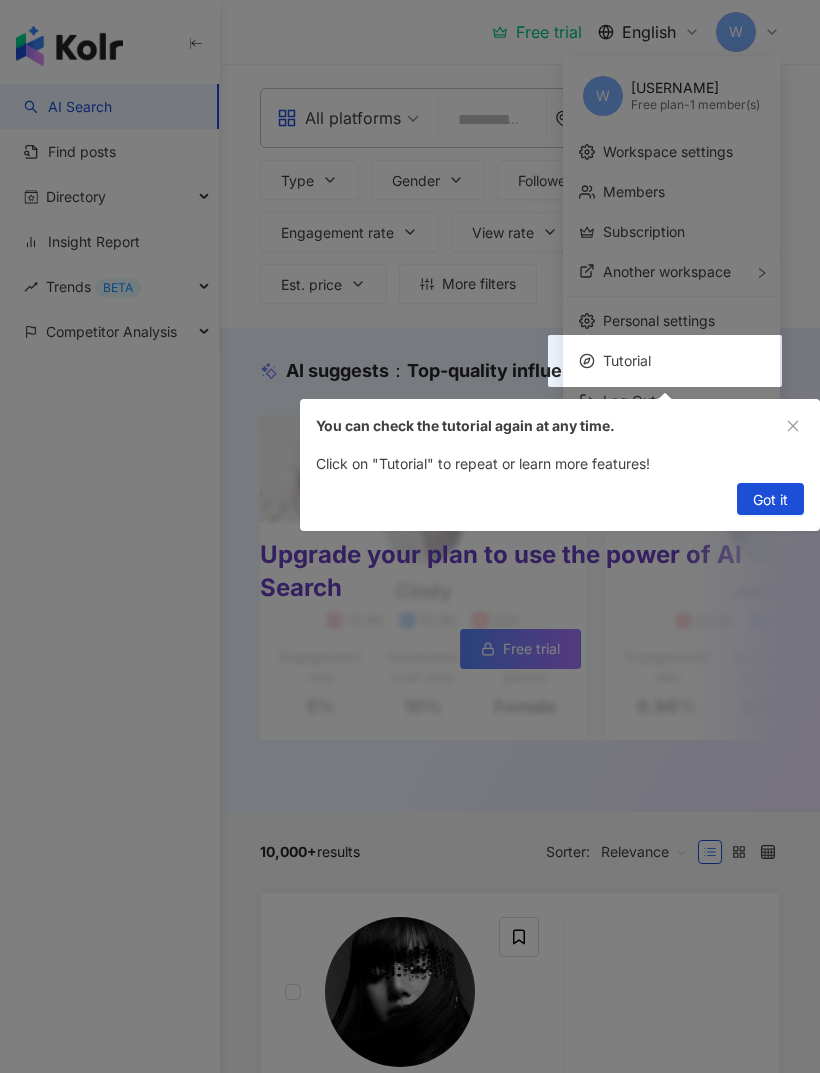 click 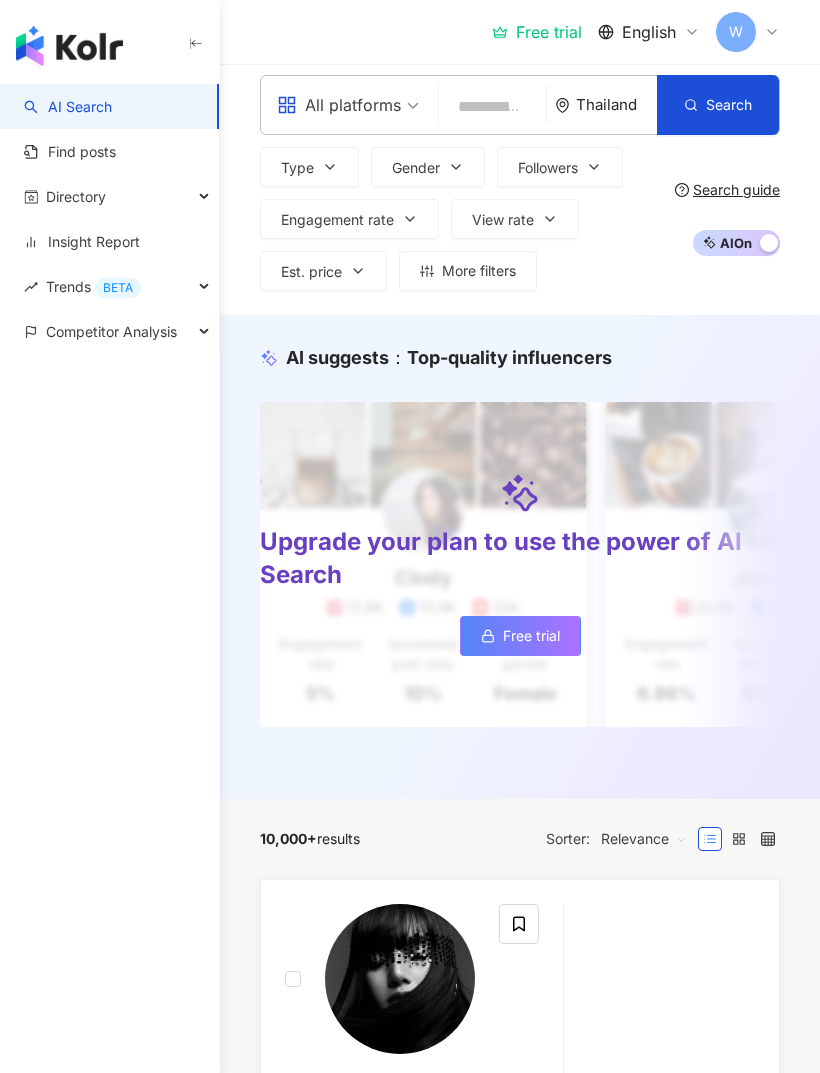 scroll, scrollTop: 0, scrollLeft: 0, axis: both 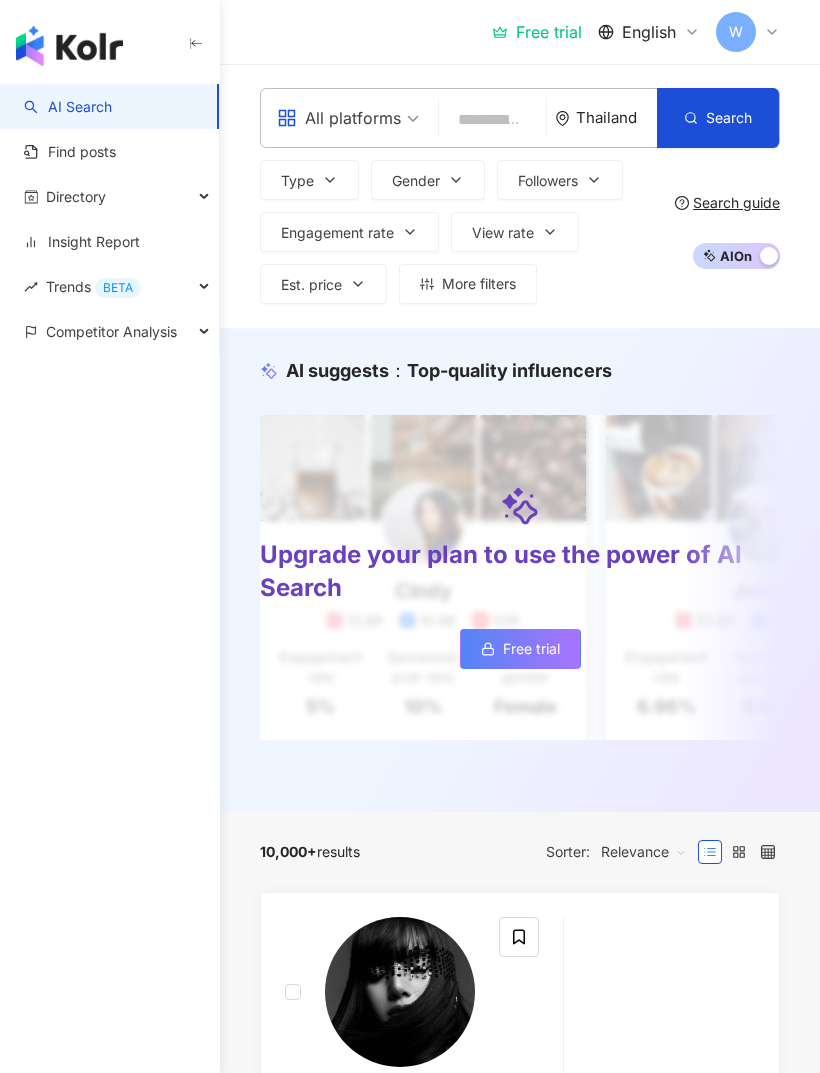 click on "Search" at bounding box center (729, 118) 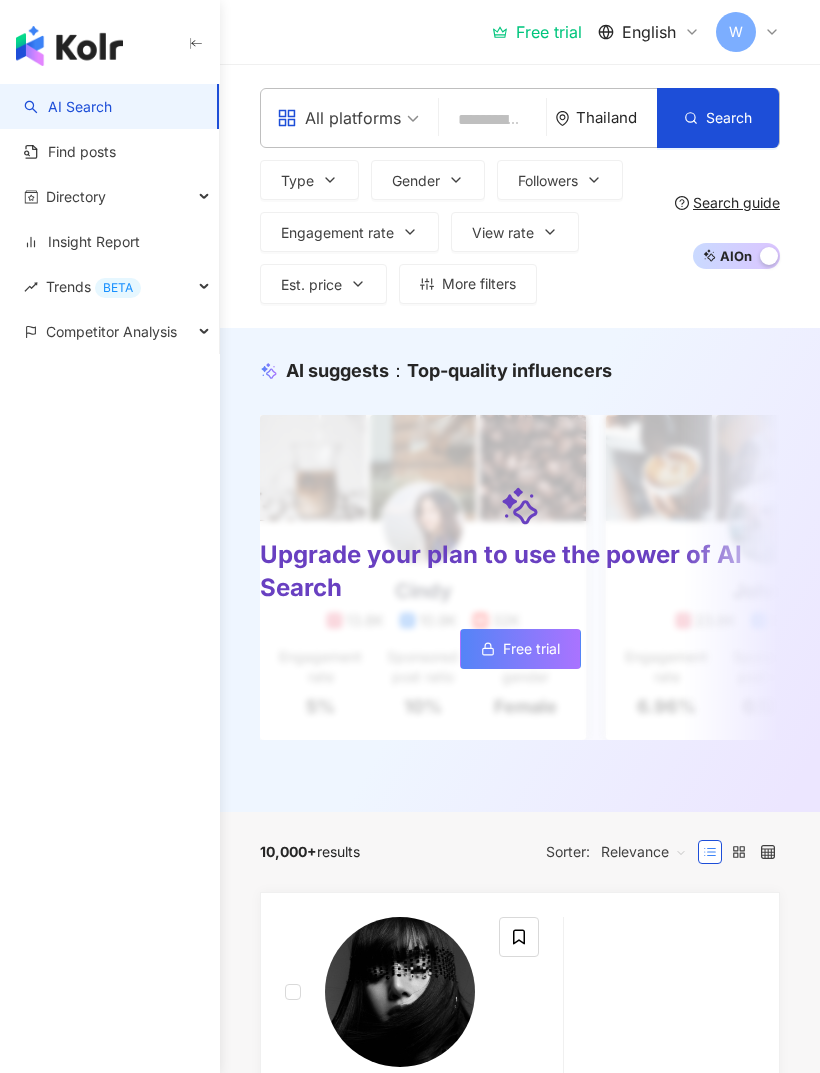 click on "All platforms" at bounding box center [348, 118] 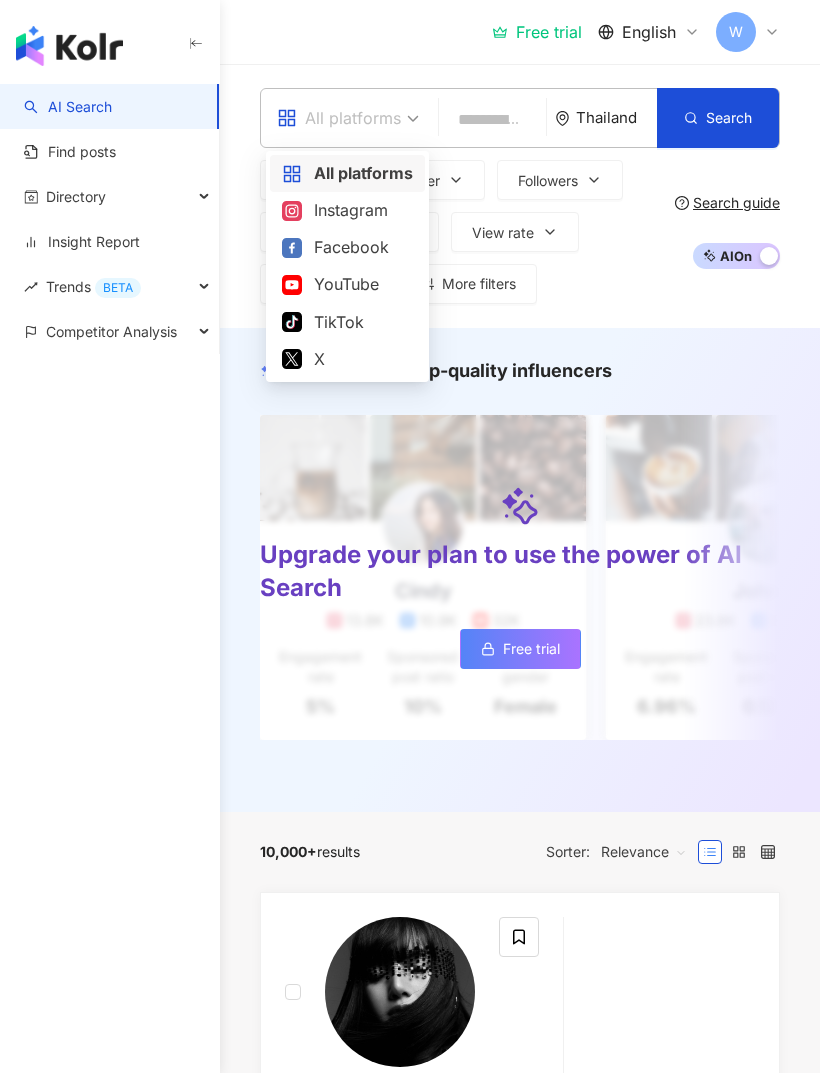 click on "Instagram" at bounding box center [347, 210] 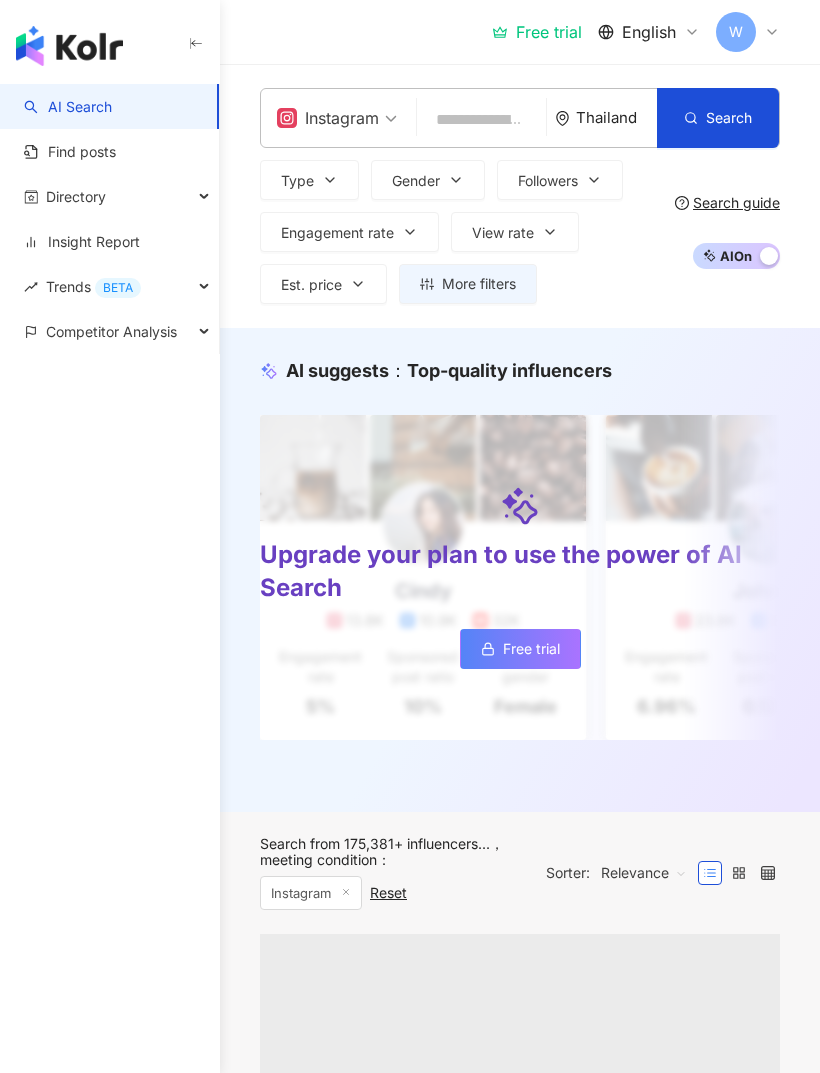 click on "Search" at bounding box center (718, 118) 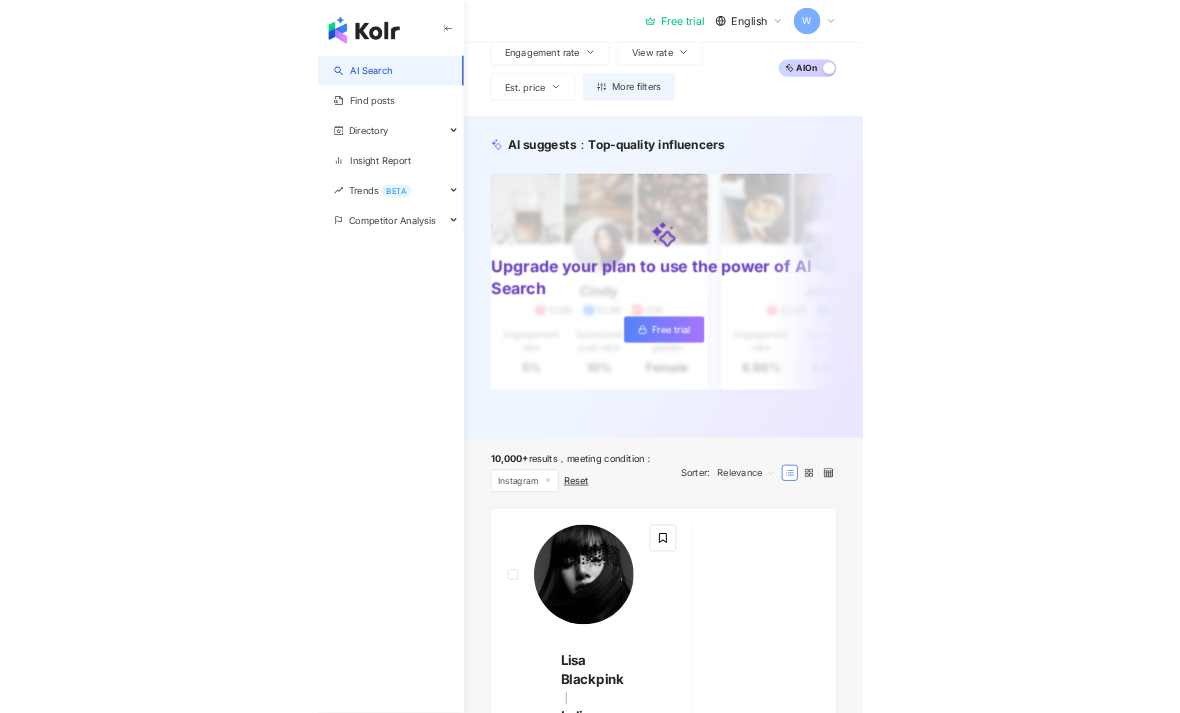 scroll, scrollTop: 0, scrollLeft: 0, axis: both 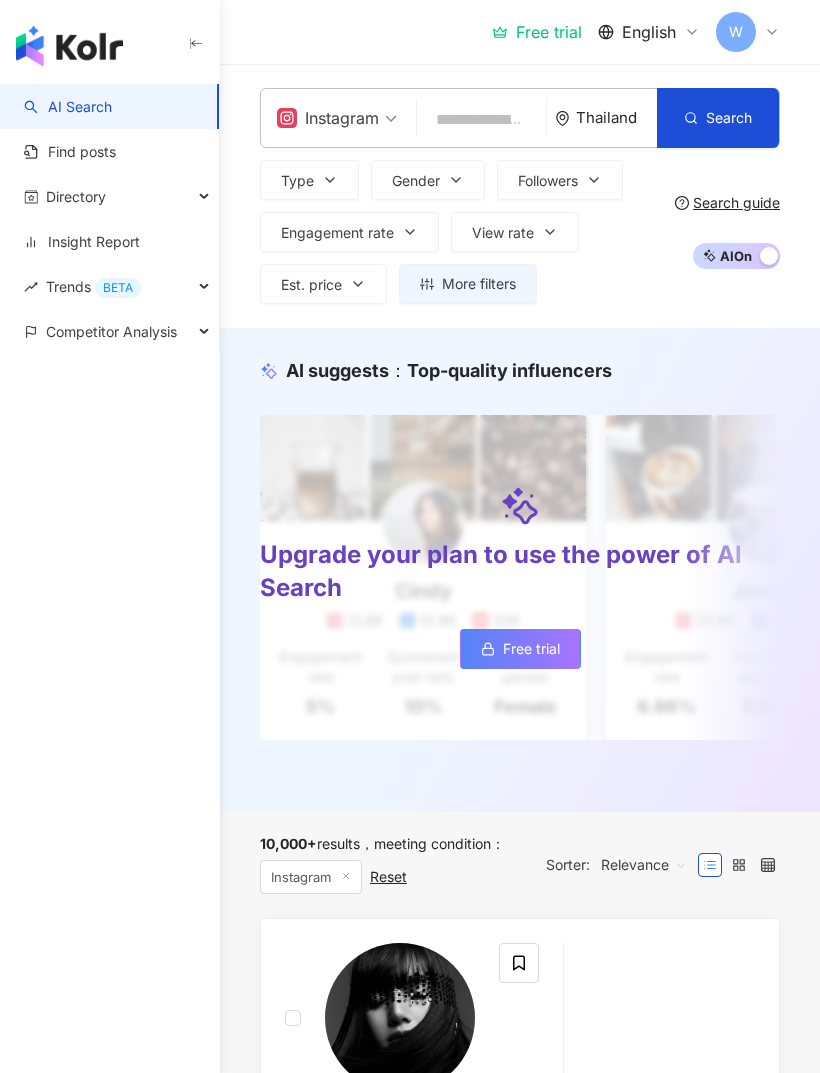 click on "Competitor Analysis" at bounding box center (111, 331) 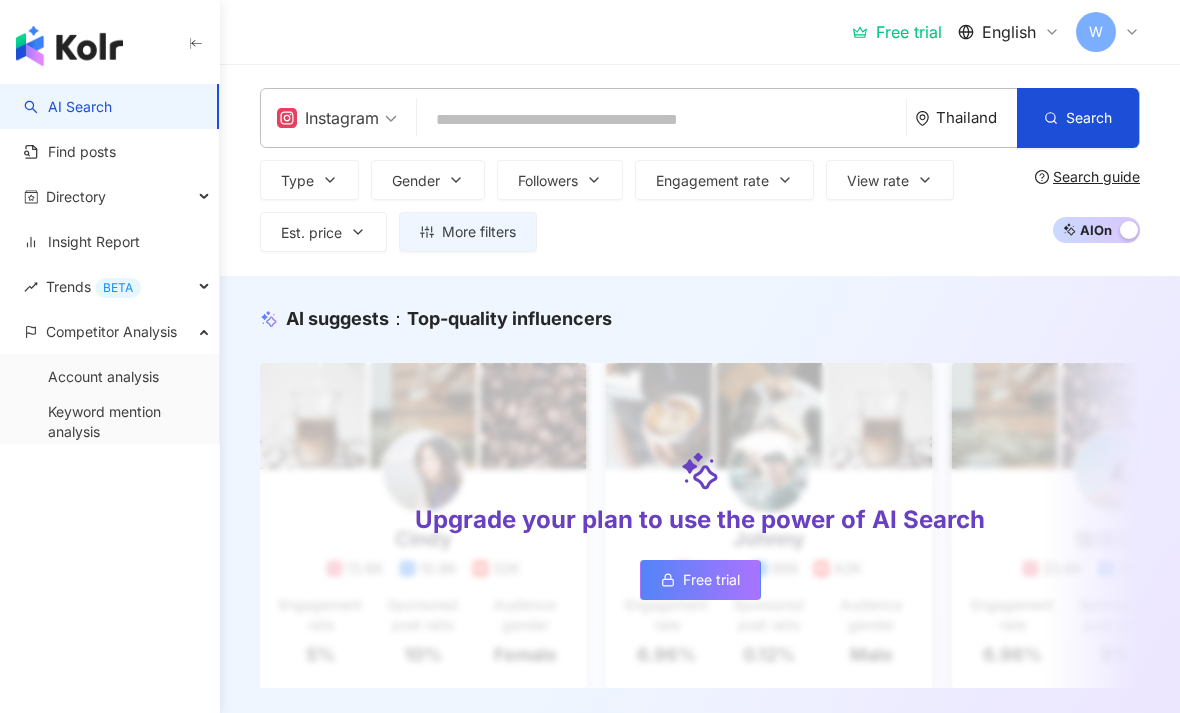 click on "More filters" at bounding box center (479, 232) 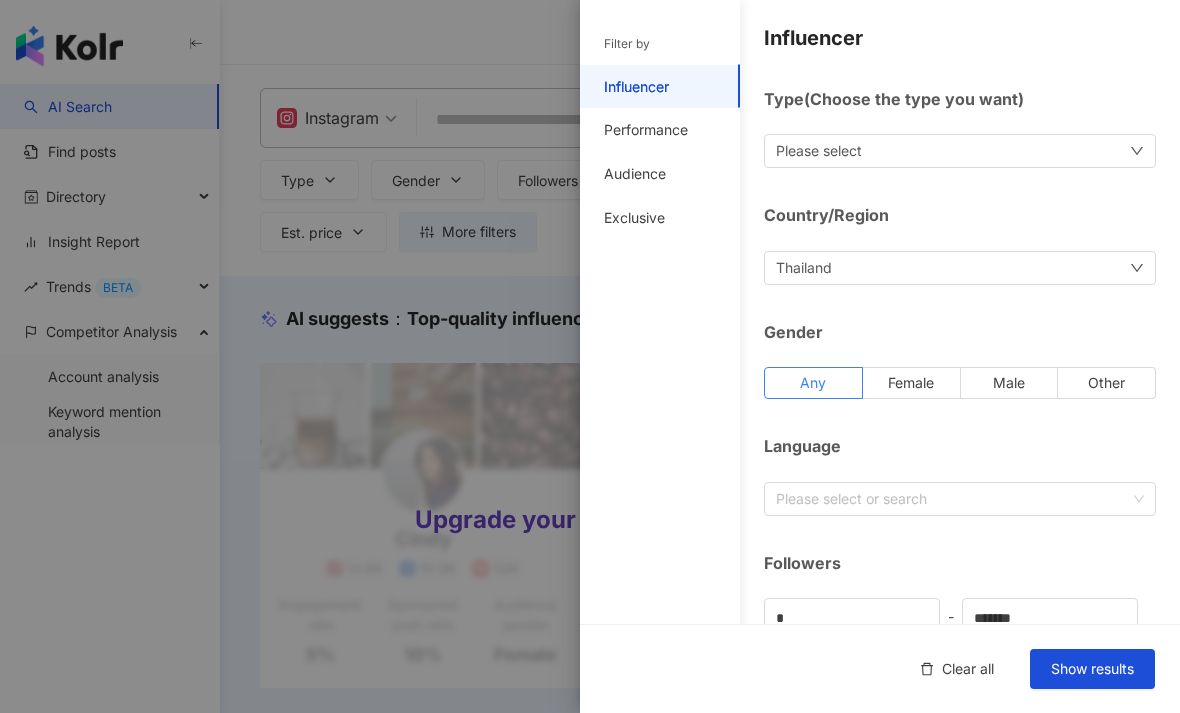scroll, scrollTop: 0, scrollLeft: 0, axis: both 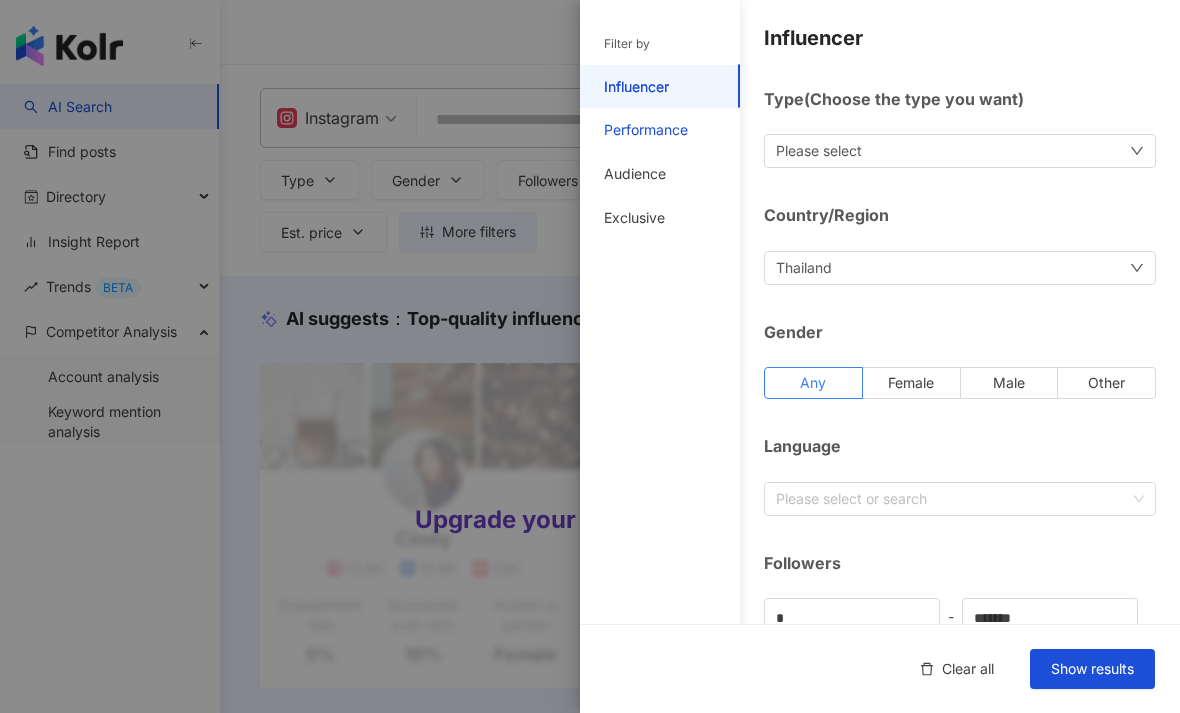 click on "Performance" at bounding box center [646, 130] 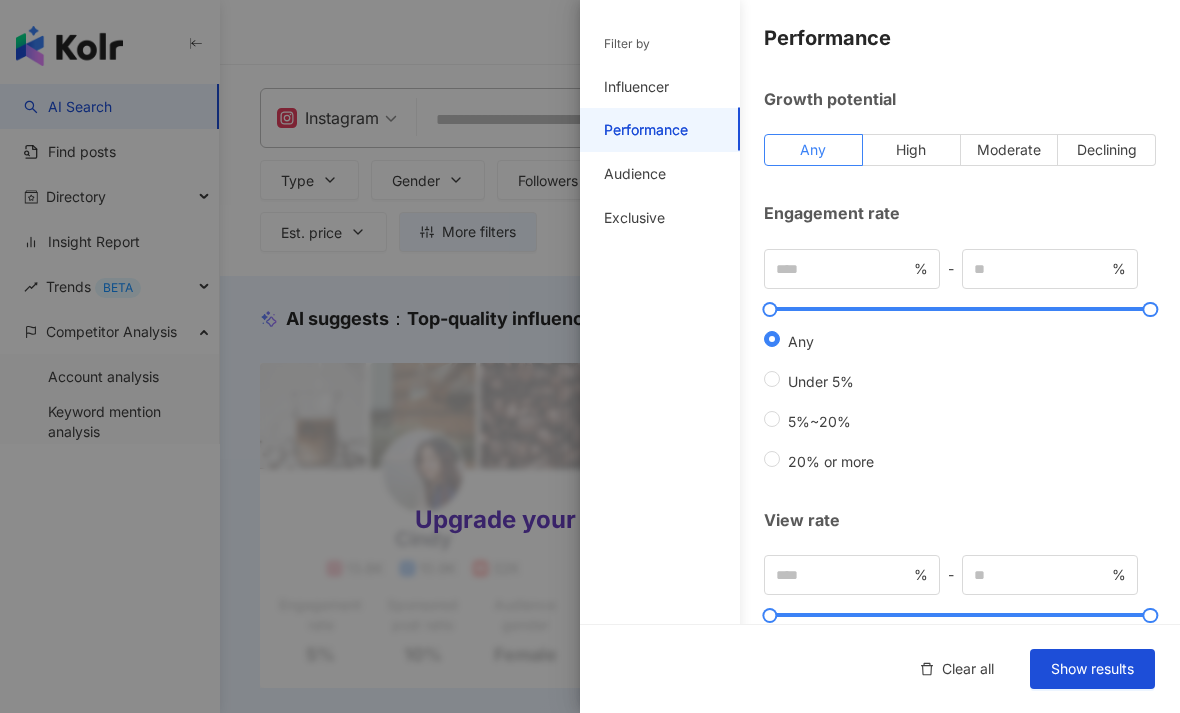 click on "High" at bounding box center (911, 149) 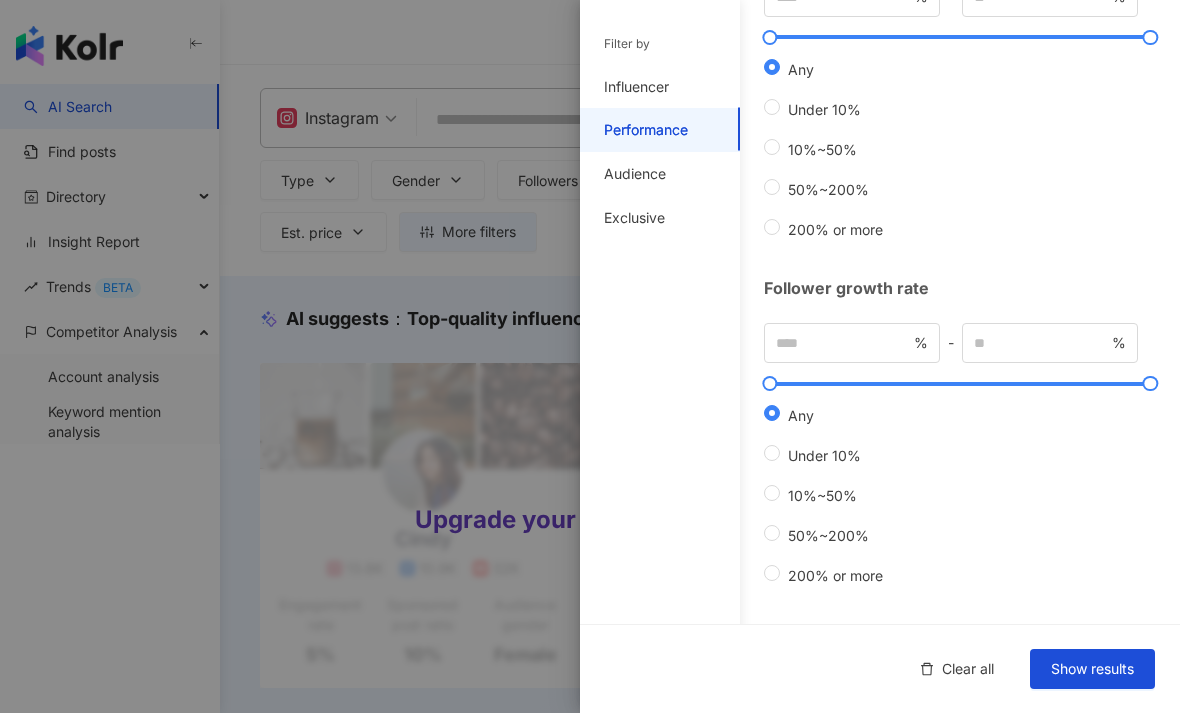 scroll, scrollTop: 601, scrollLeft: 0, axis: vertical 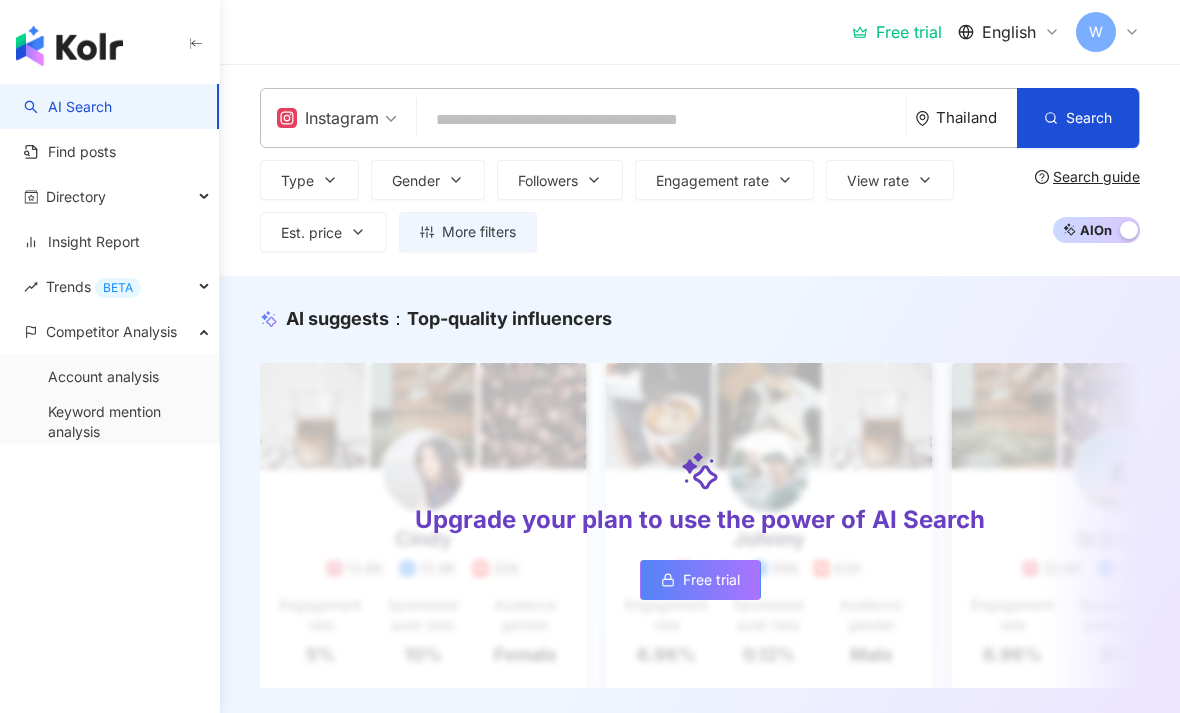 click on "Search" at bounding box center (1089, 118) 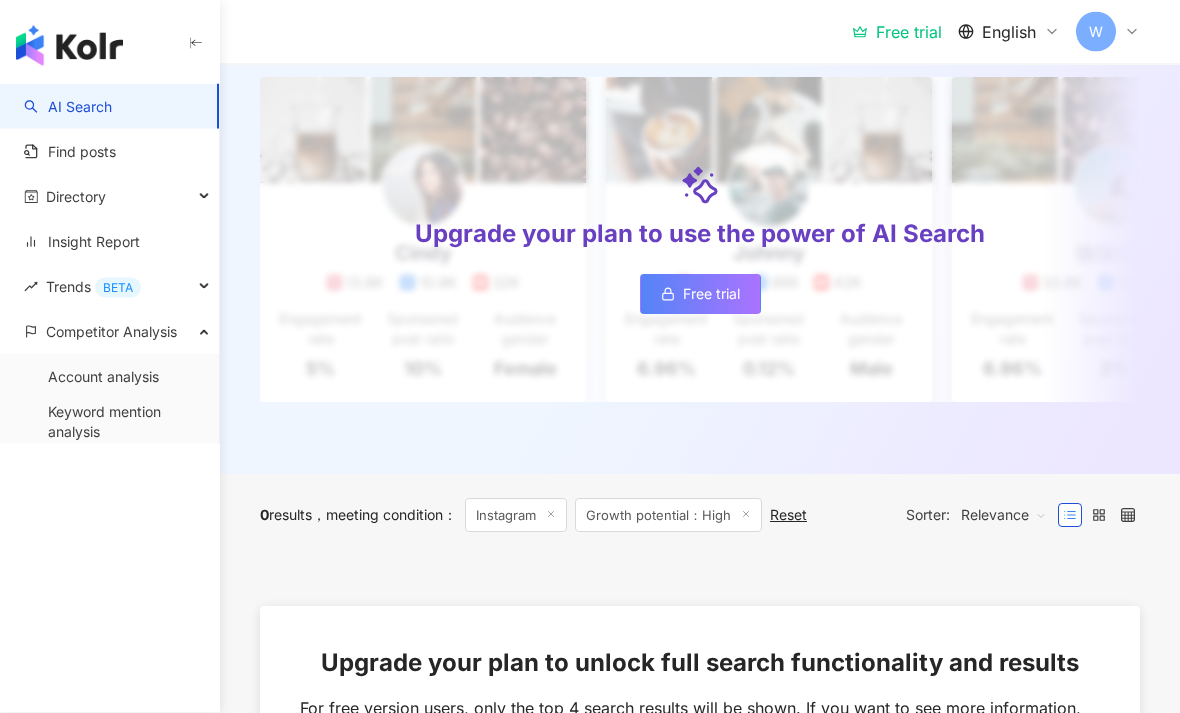 scroll, scrollTop: 0, scrollLeft: 0, axis: both 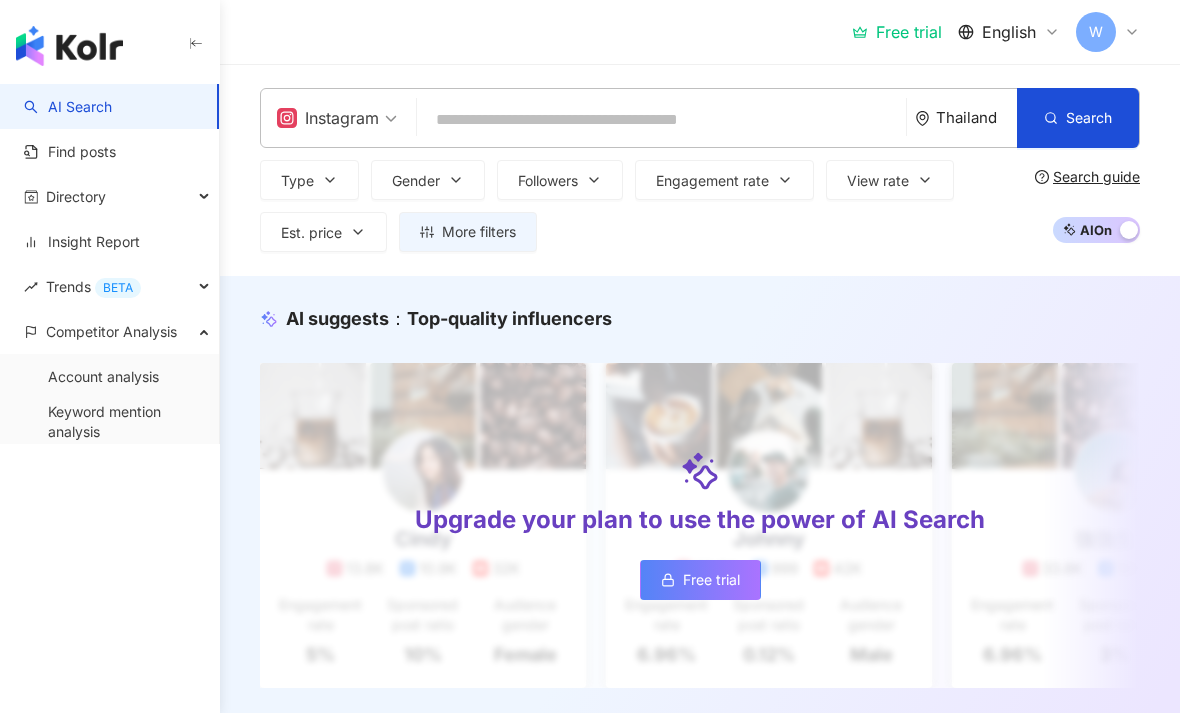 click on "Insight Report" at bounding box center (82, 242) 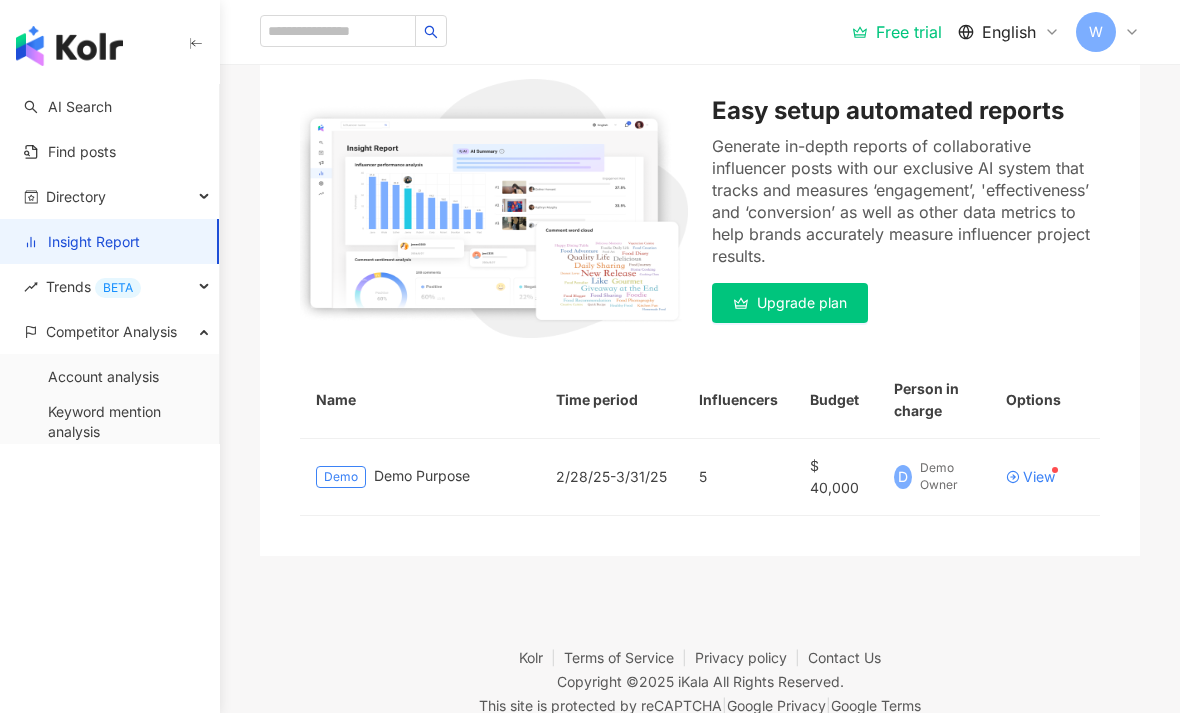 scroll, scrollTop: 188, scrollLeft: 0, axis: vertical 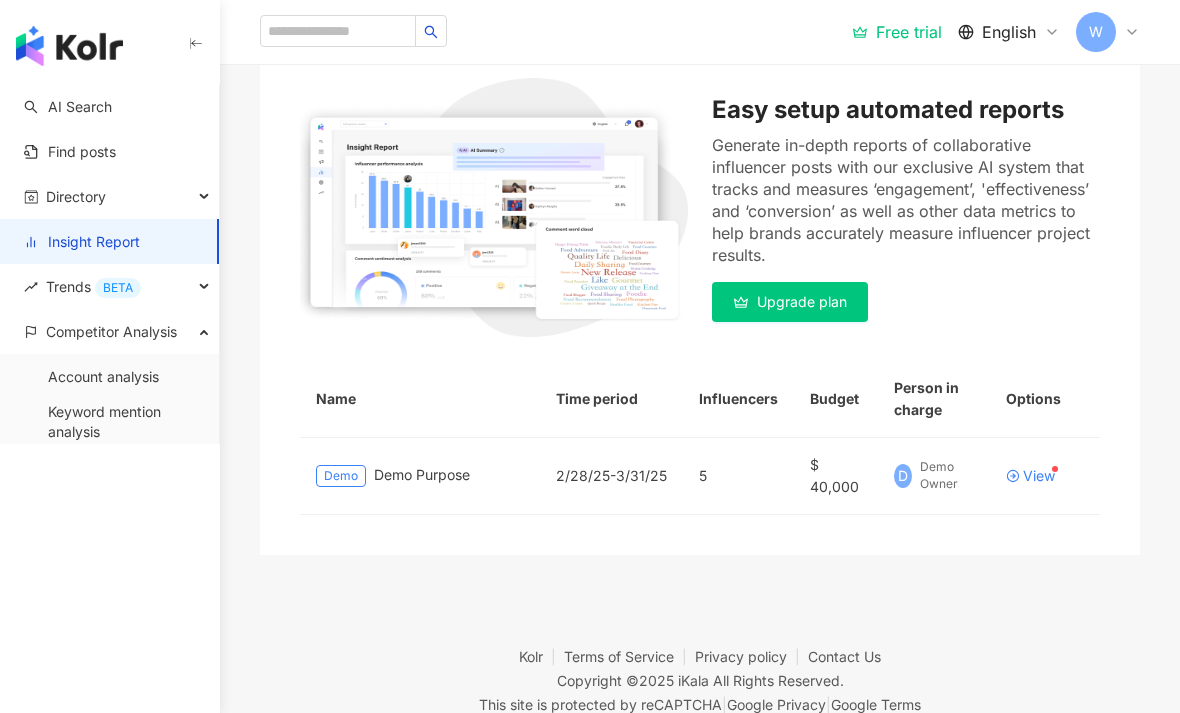 click on "[DEMO] [DEMO] [PURPOSE]" at bounding box center [420, 475] 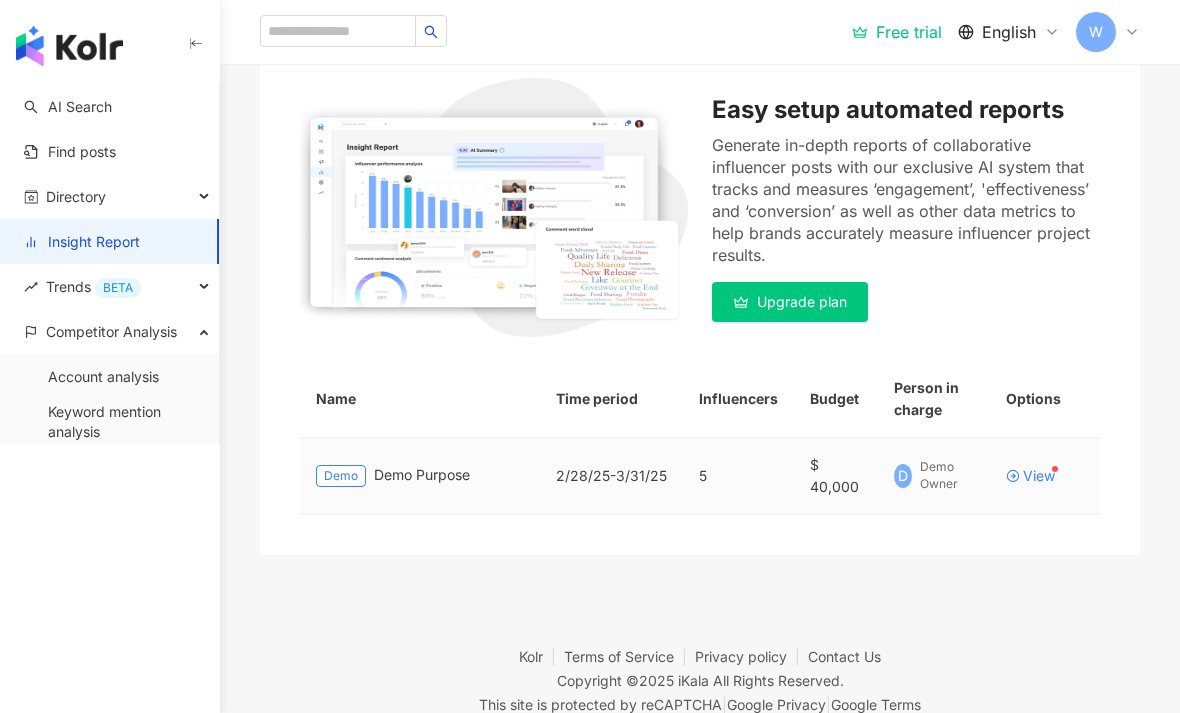 click on "View" at bounding box center (1039, 476) 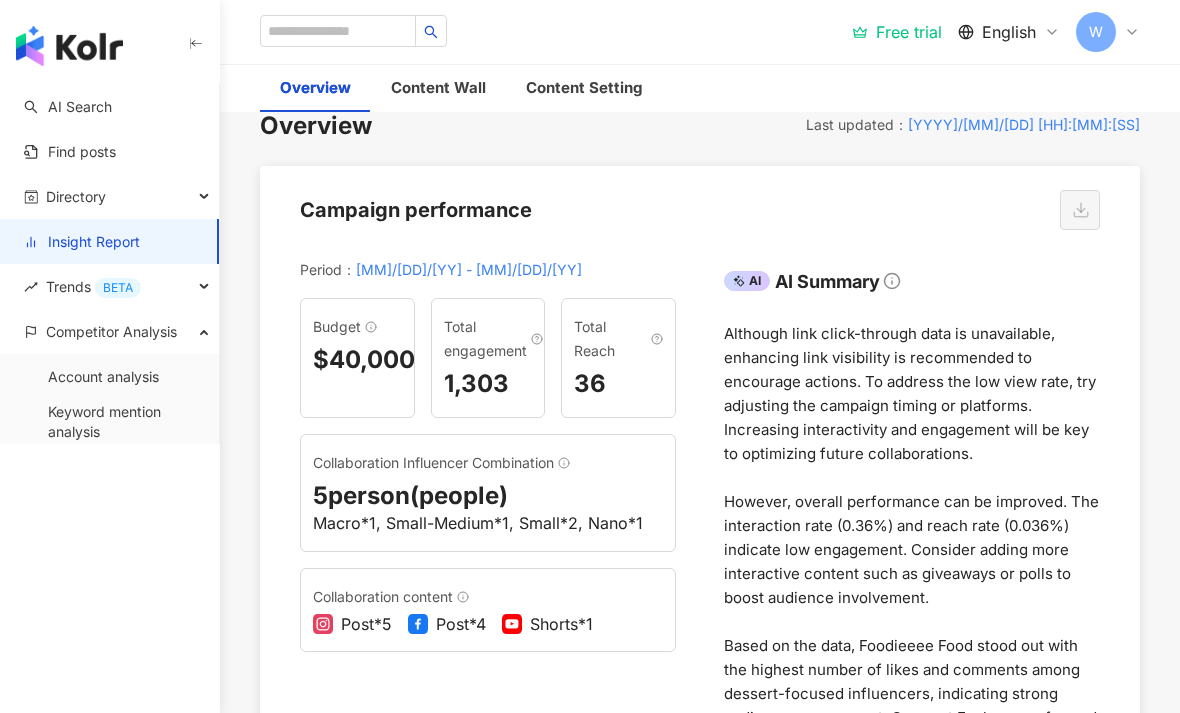 scroll, scrollTop: 0, scrollLeft: 0, axis: both 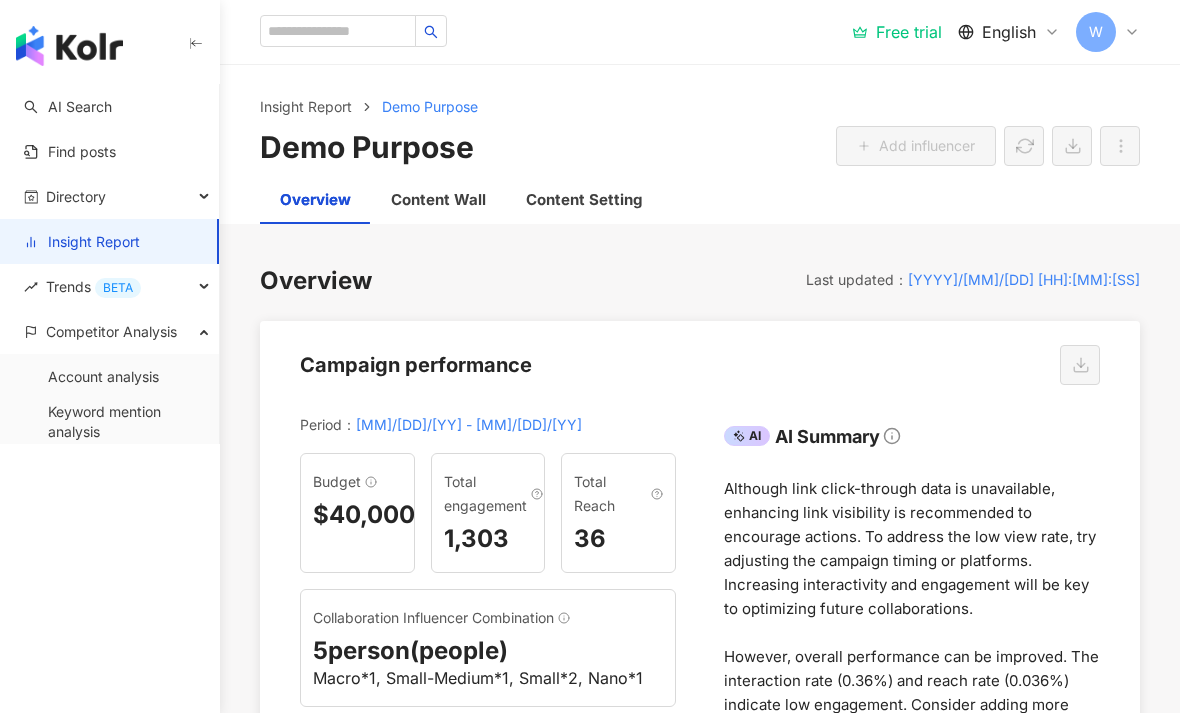 click on "Account analysis" at bounding box center (103, 377) 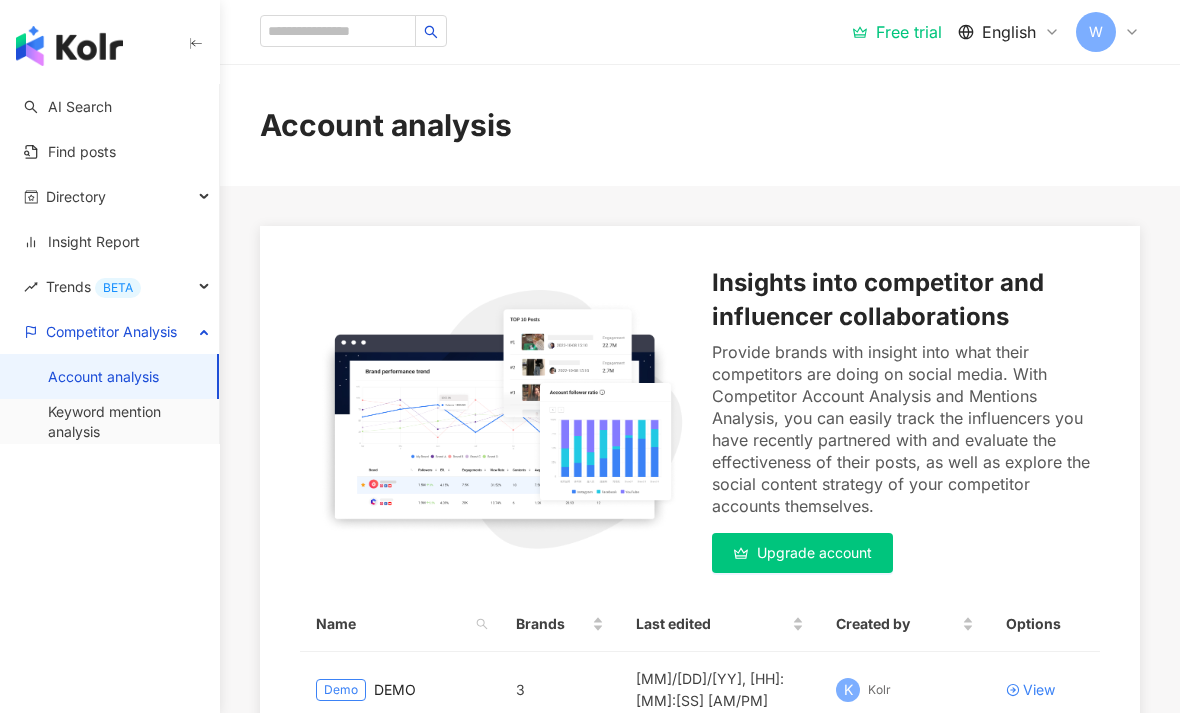 click on "Keyword mention analysis" at bounding box center [125, 421] 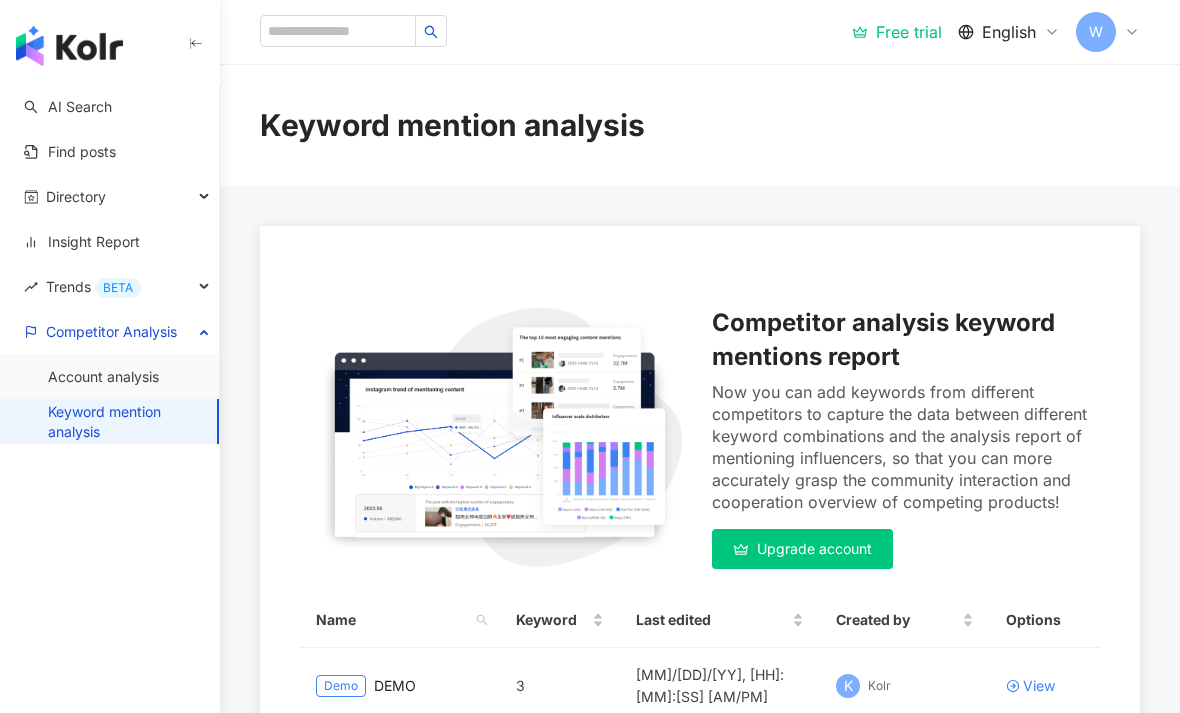 click on "AI Search" at bounding box center [68, 107] 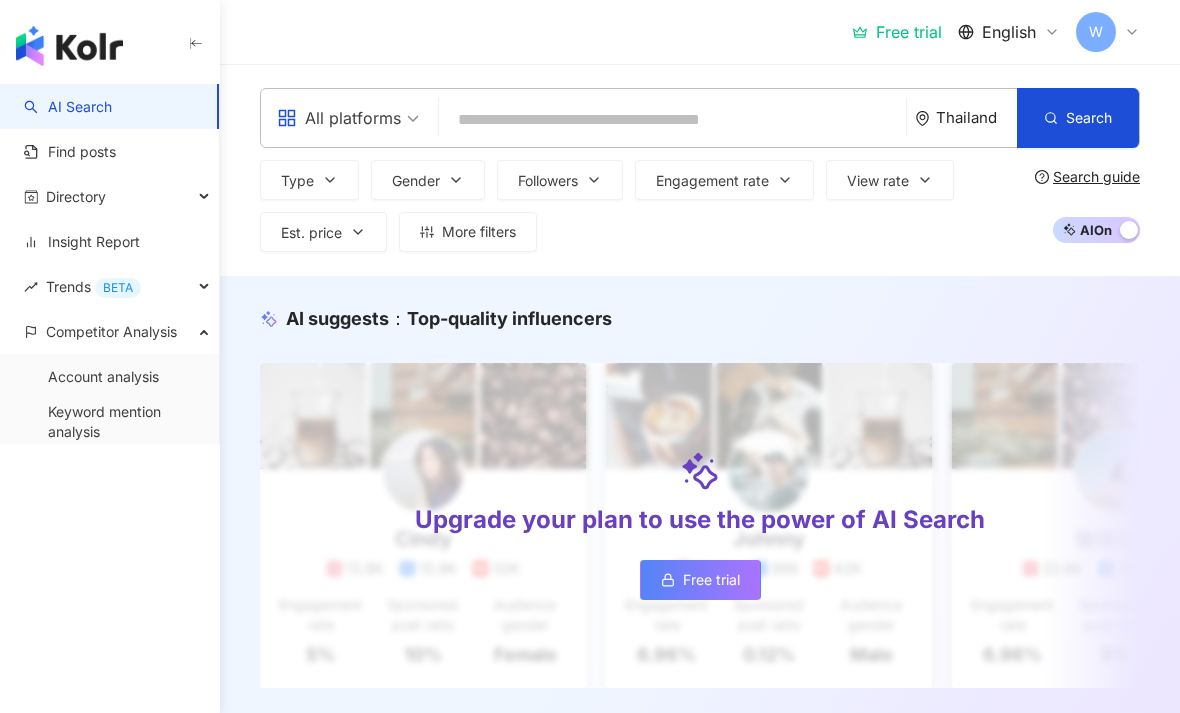 click at bounding box center (348, 105) 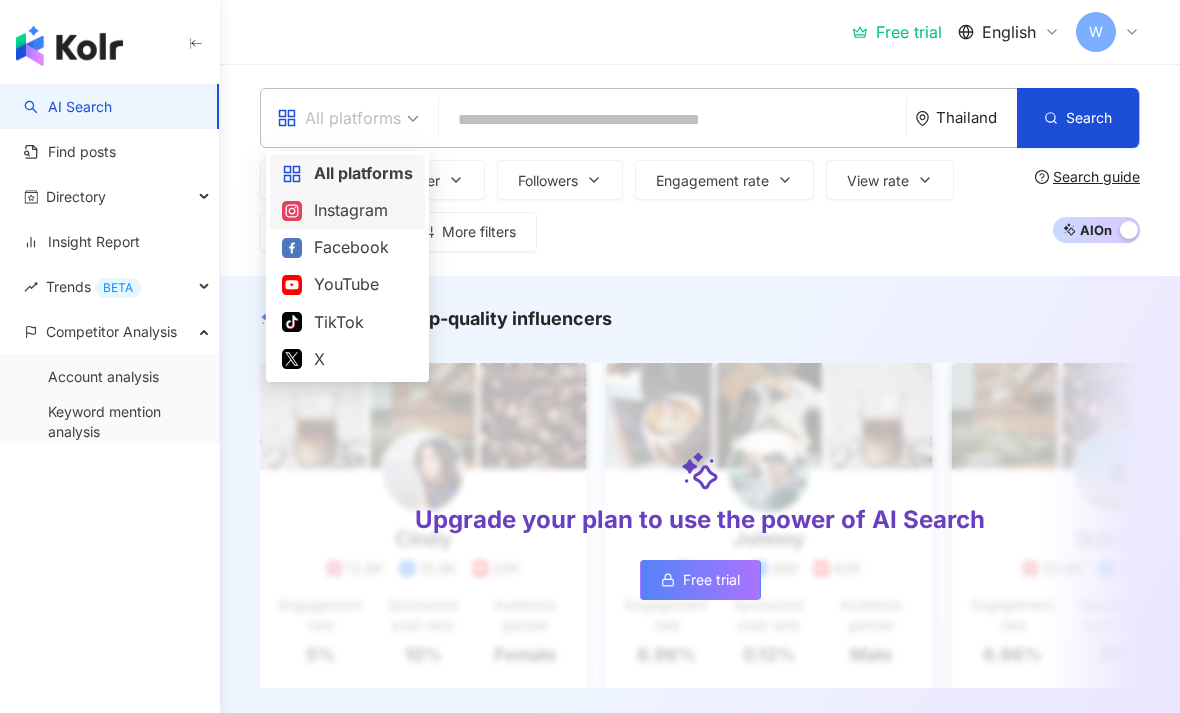 click 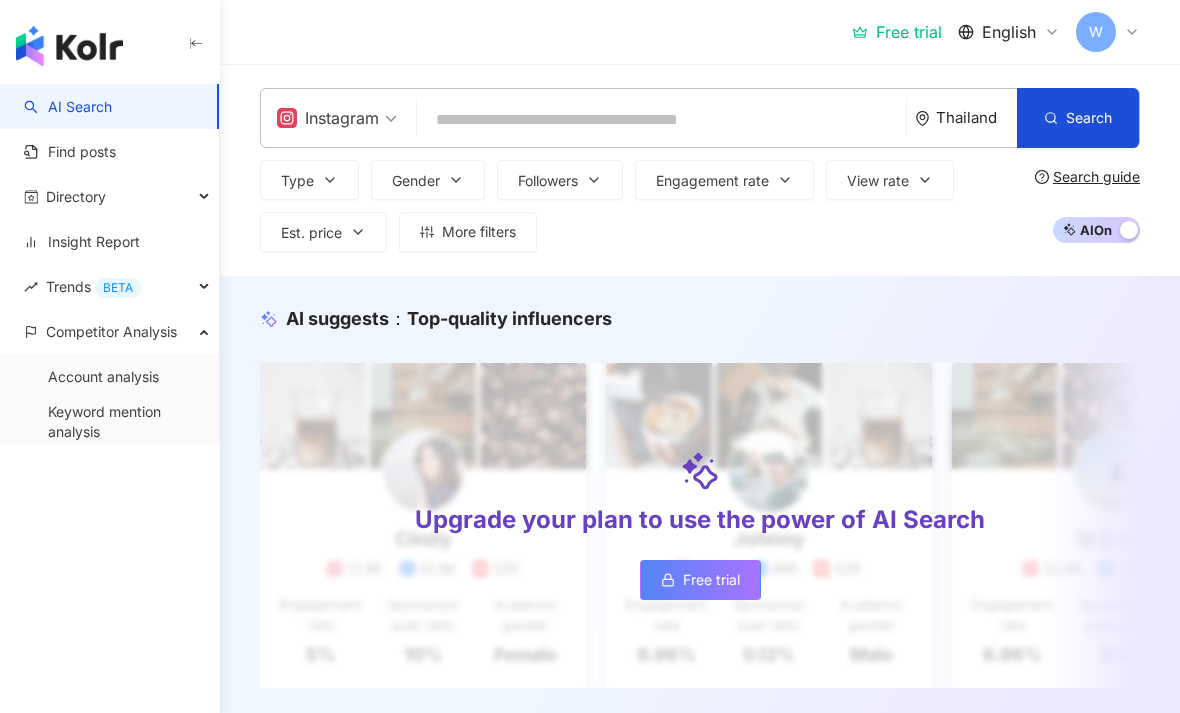 click on "Type" at bounding box center (297, 181) 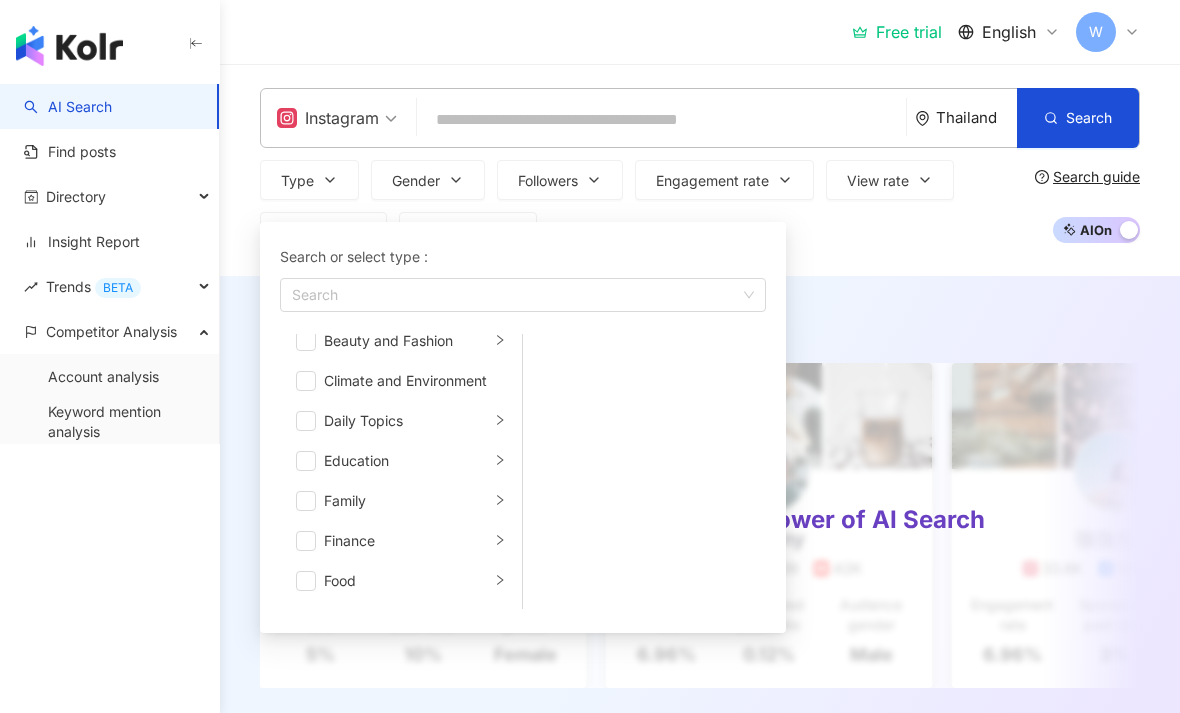 scroll, scrollTop: 5, scrollLeft: 0, axis: vertical 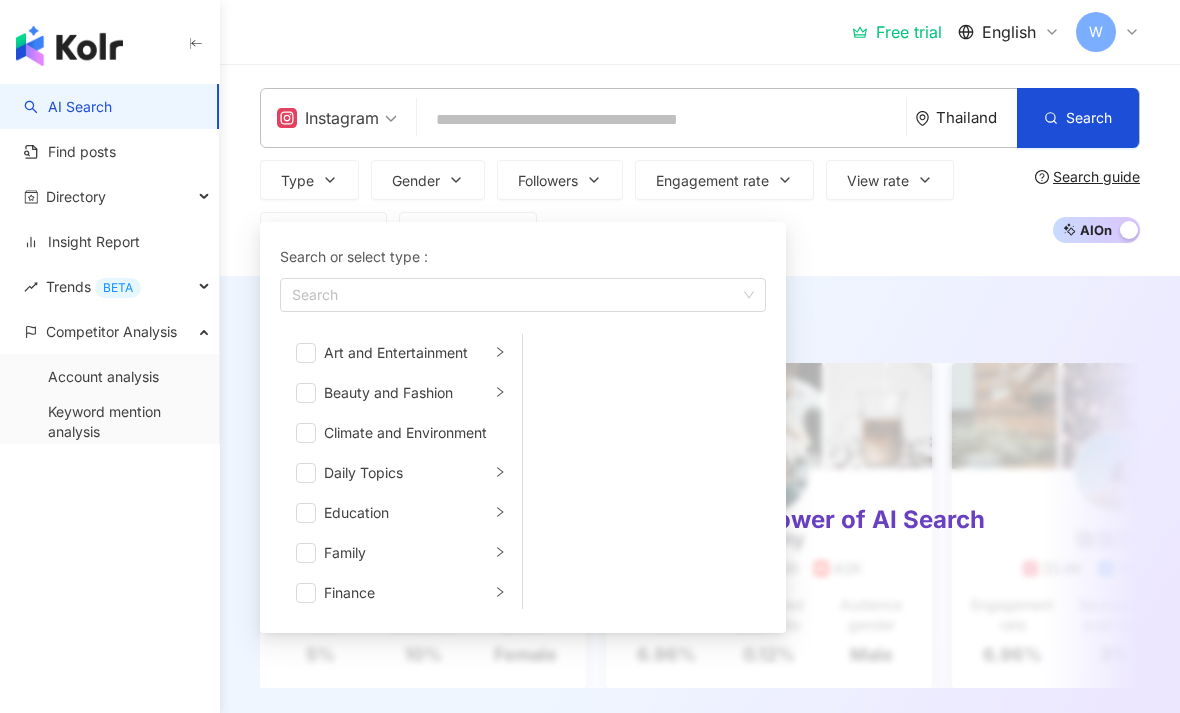 click at bounding box center [306, 393] 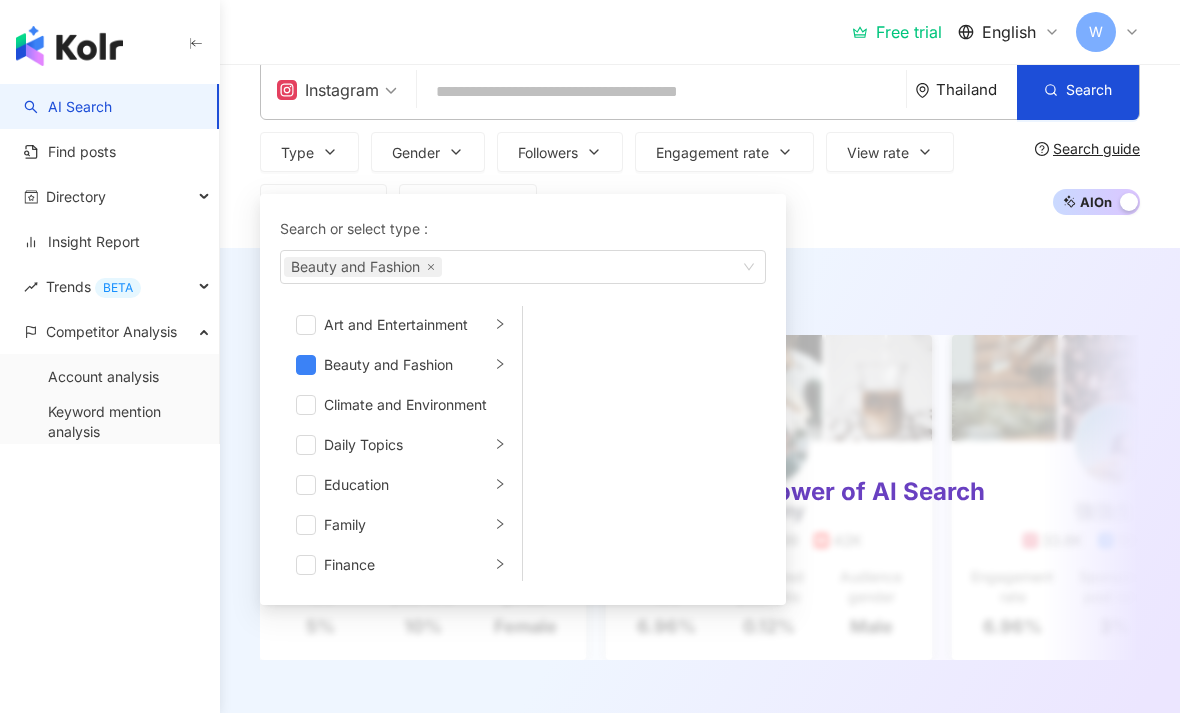 scroll, scrollTop: 0, scrollLeft: 0, axis: both 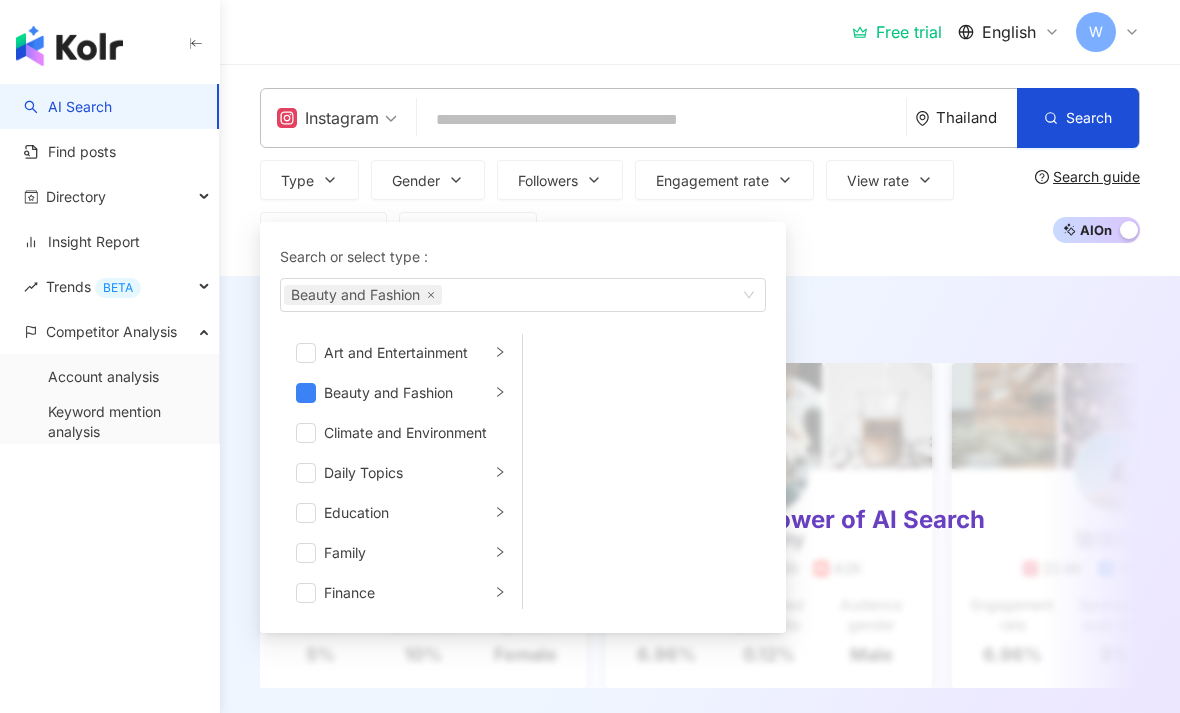 click on "Type Search or select type : Beauty and Fashion   Art and Entertainment Beauty and Fashion Climate and Environment Daily Topics Education Family Finance Food Fortunetelling Gaming Law and Society Life Style Media Entertainment Medical and Health Pets Photography Relationship Religion Shopping Promoiton Sports Technology Transportation Travel Adult Gender Followers Engagement rate View rate Est. price  More filters" at bounding box center (643, 206) 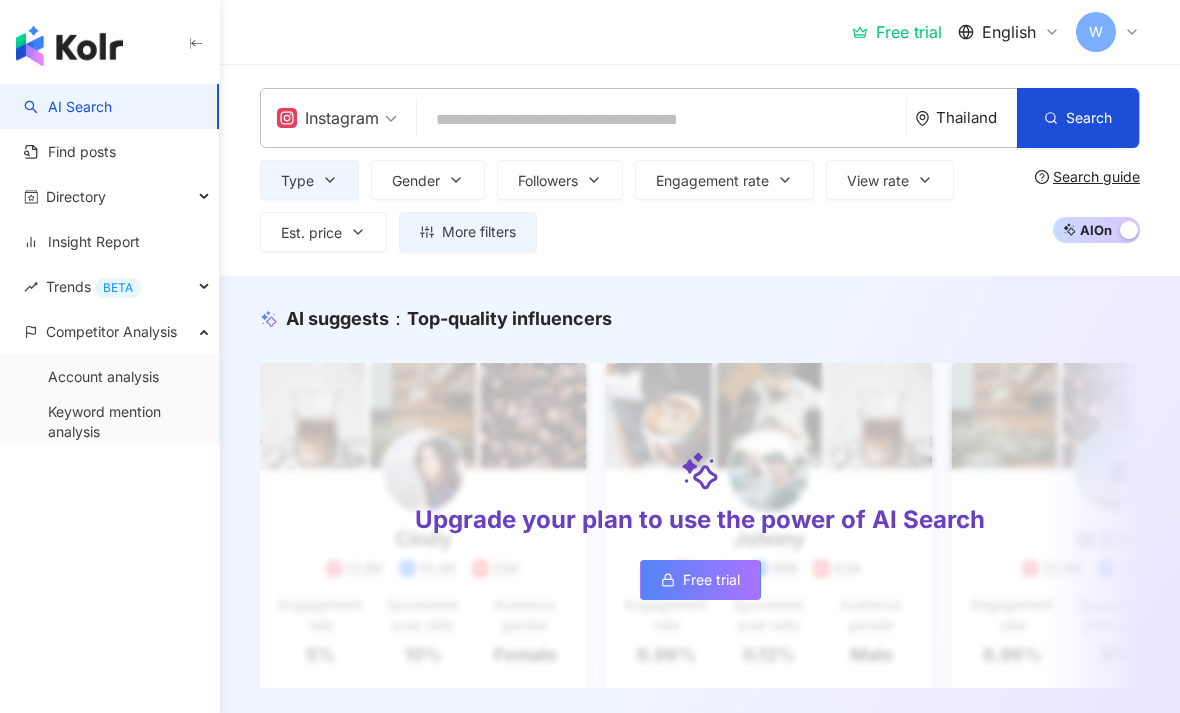 click on "Search" at bounding box center [1078, 118] 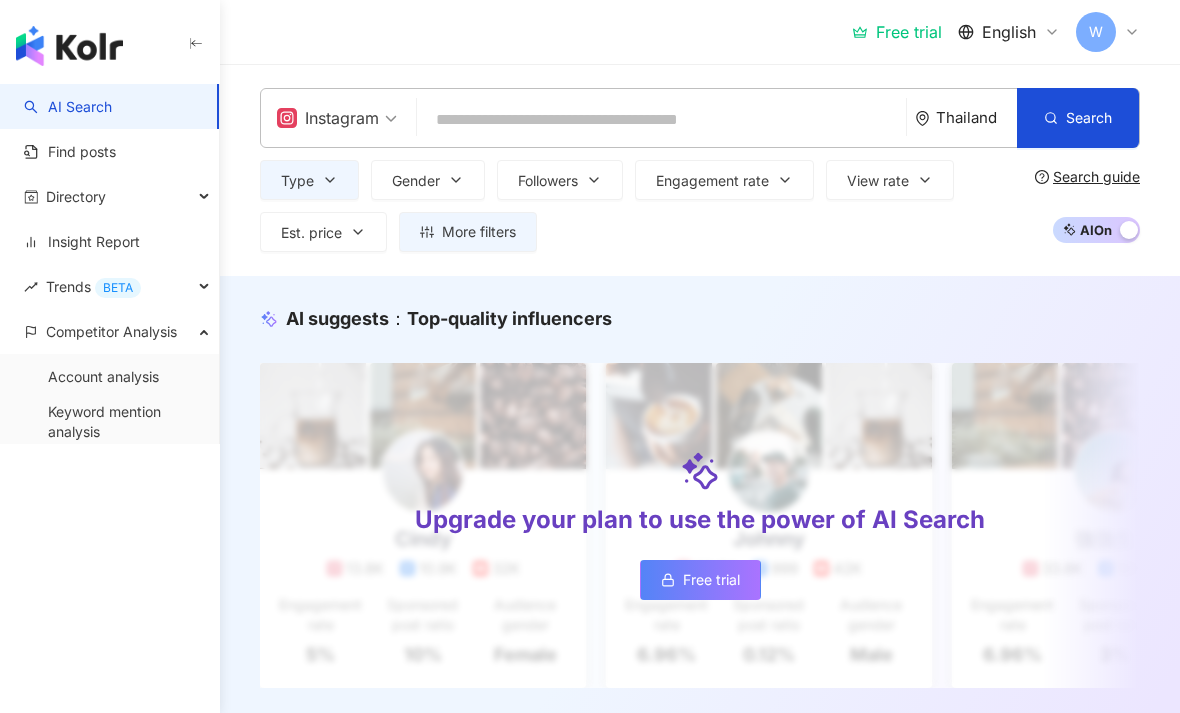 click on "Search" at bounding box center [1089, 118] 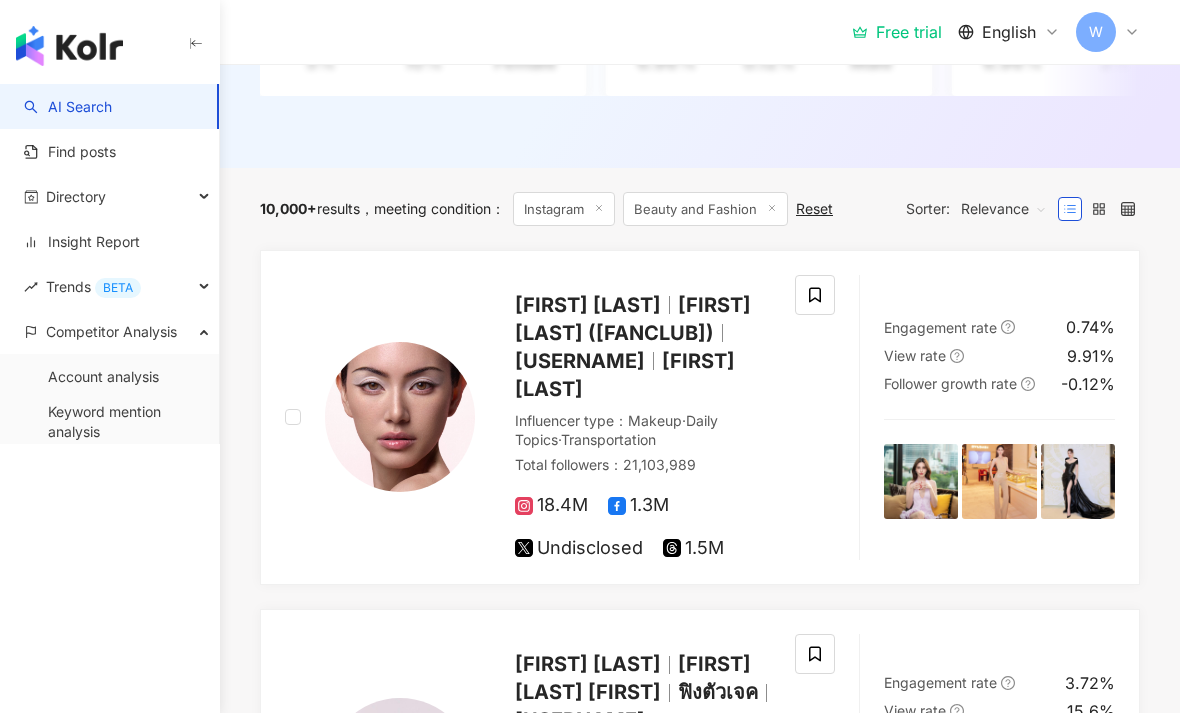 scroll, scrollTop: 616, scrollLeft: 0, axis: vertical 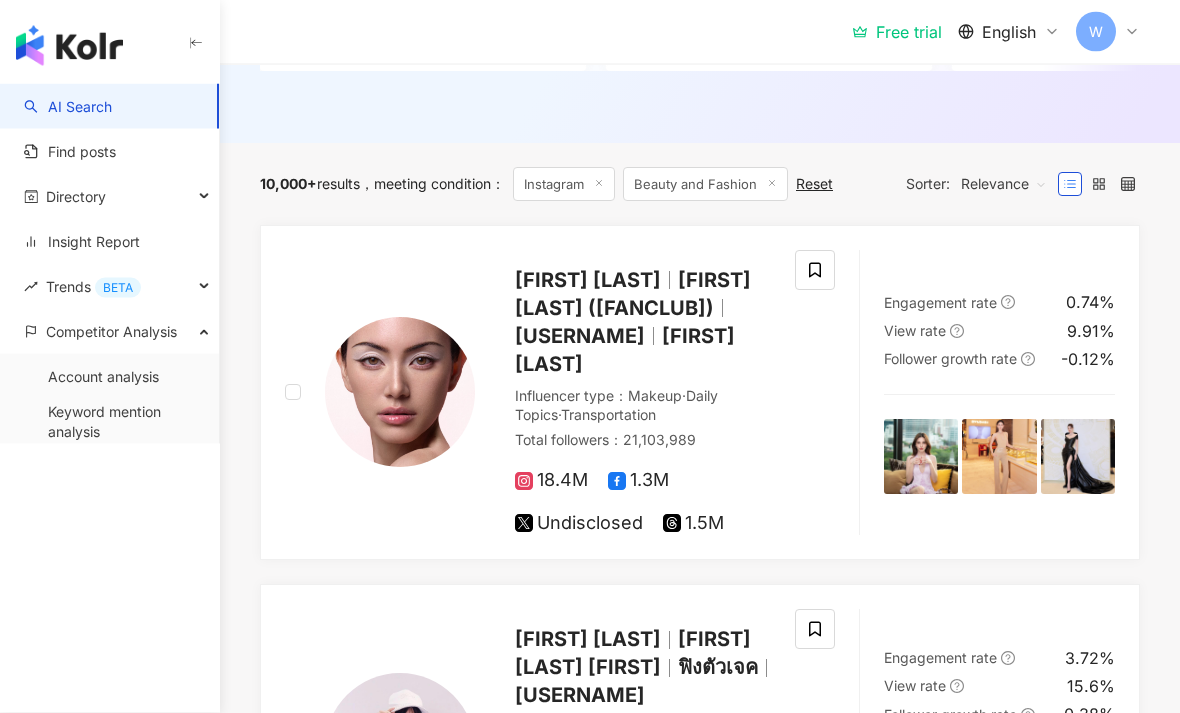 click on "Relevance" at bounding box center [1004, 185] 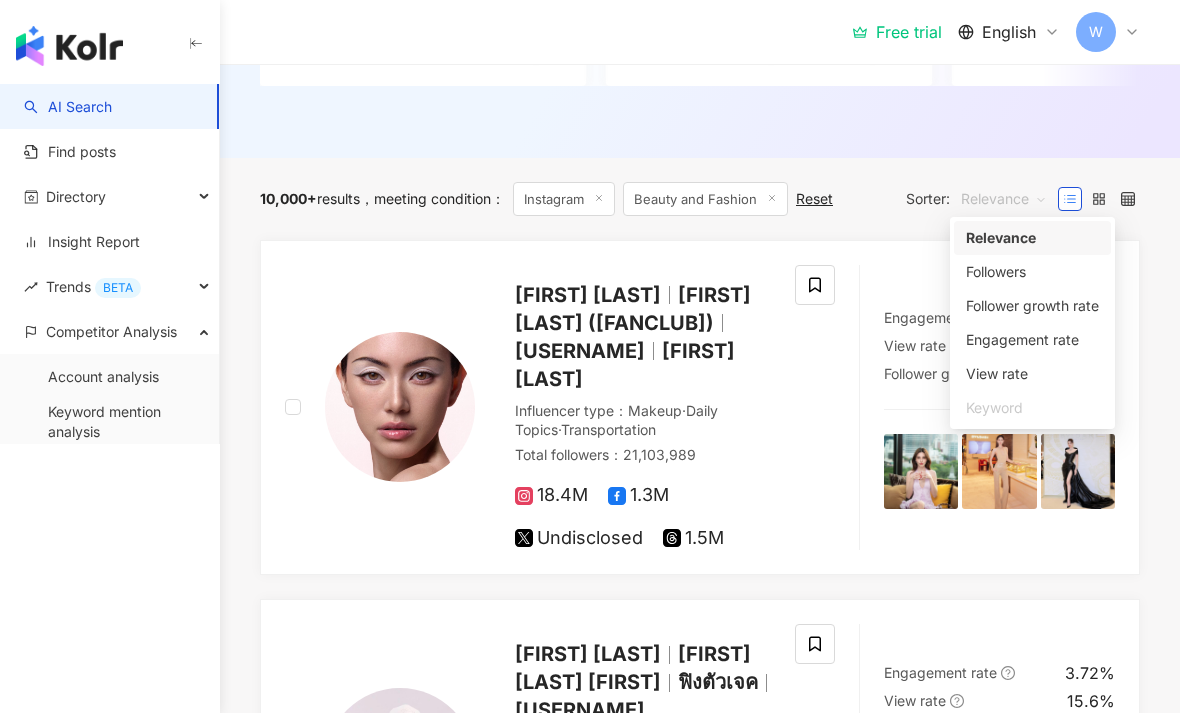 scroll, scrollTop: 601, scrollLeft: 0, axis: vertical 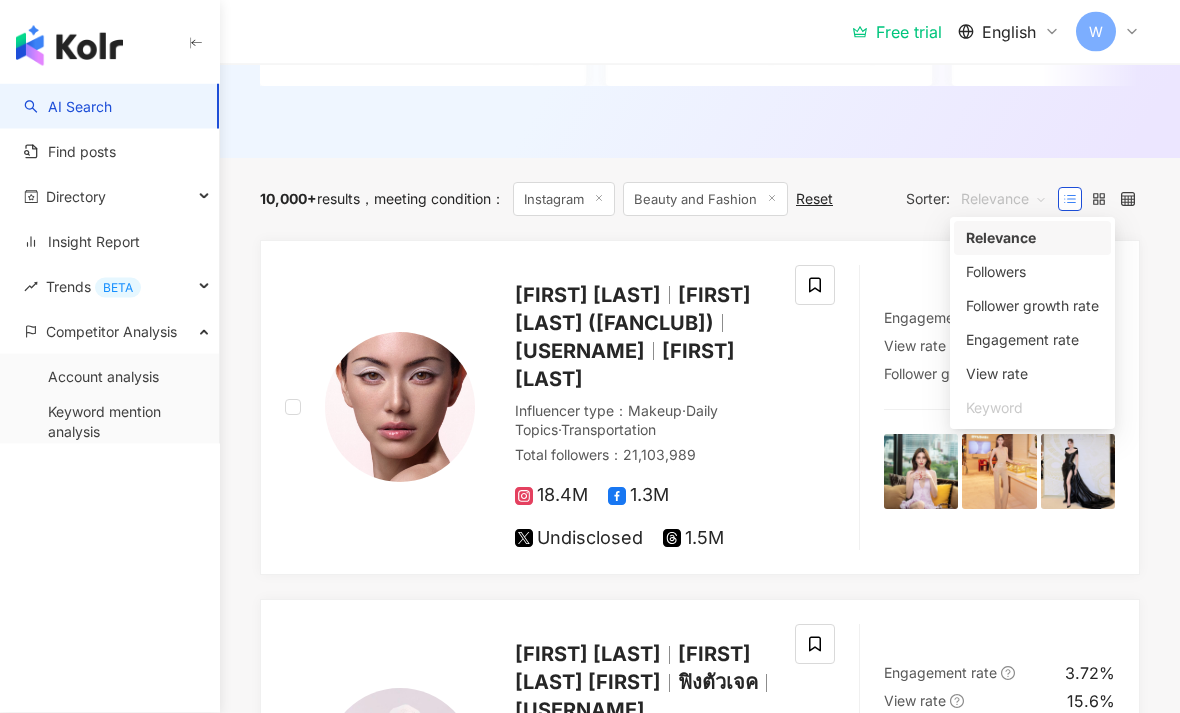 click on "10,000+  results  meeting condition ： Instagram Beauty and Fashion Reset Sorter:  Relevance [FIRST] [LAST] ([FANCLUB]) [USERNAME] [FIRST] [LAST] Influencer type ： Makeup  ·  Daily Topics  ·  Transportation Total followers ： 21,103,989 18.4M 1.3M Undisclosed 1.5M Engagement rate 0.74% View rate 9.91% Follower growth rate -0.12% [FIRST] [LAST] [FIRST] [USERNAME] Influencer type ： Basketball  ·  Beauty and Fashion  ·  Daily Topics  ·  Family  ·  Food  ·  Transportation Total followers ： 27,639,492 6.2M 3.8M 17.1M 465K Engagement rate 3.72% View rate 15.6% Follower growth rate 0.38% [FIRST] [LAST] [FIRST] [LAST] [USERNAME] [FIRST] [LAST] Influencer type ： Skincare  ·  Beauty and Fashion  ·  Daily Topics  ·  Transportation Total followers ： 19,312,945 16.1M 3.2M Engagement rate 0.38%" at bounding box center (700, 1225) 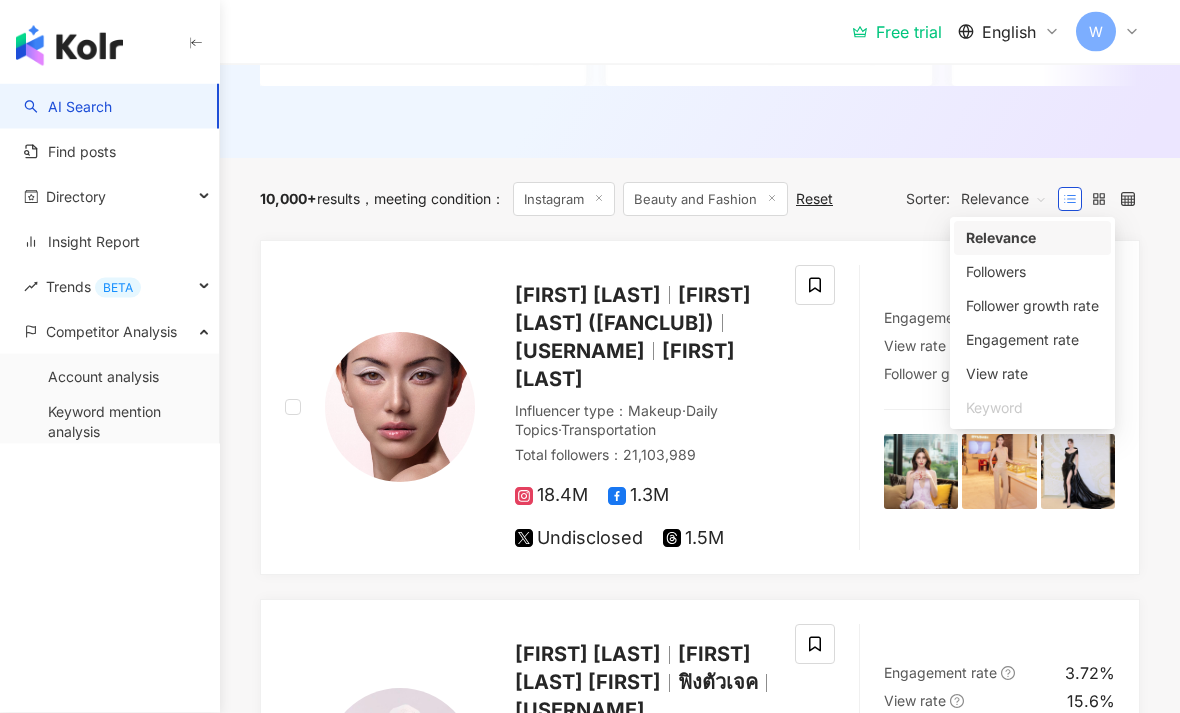 scroll, scrollTop: 602, scrollLeft: 0, axis: vertical 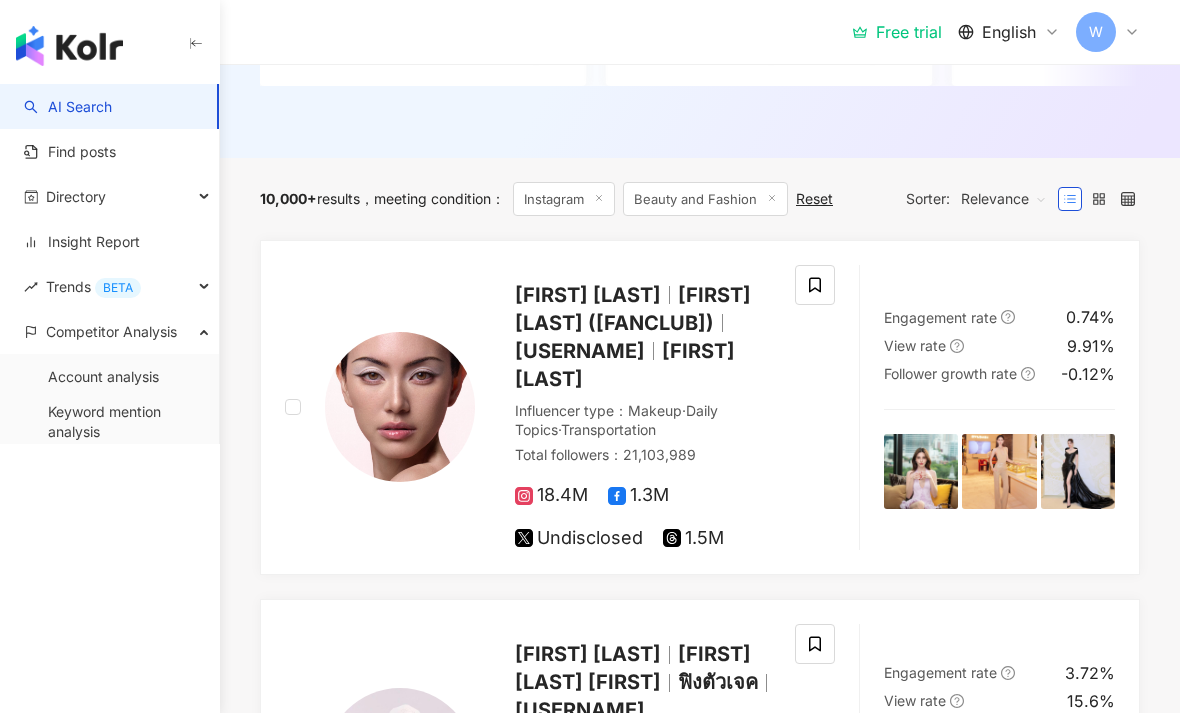 click on "Relevance" at bounding box center (1004, 199) 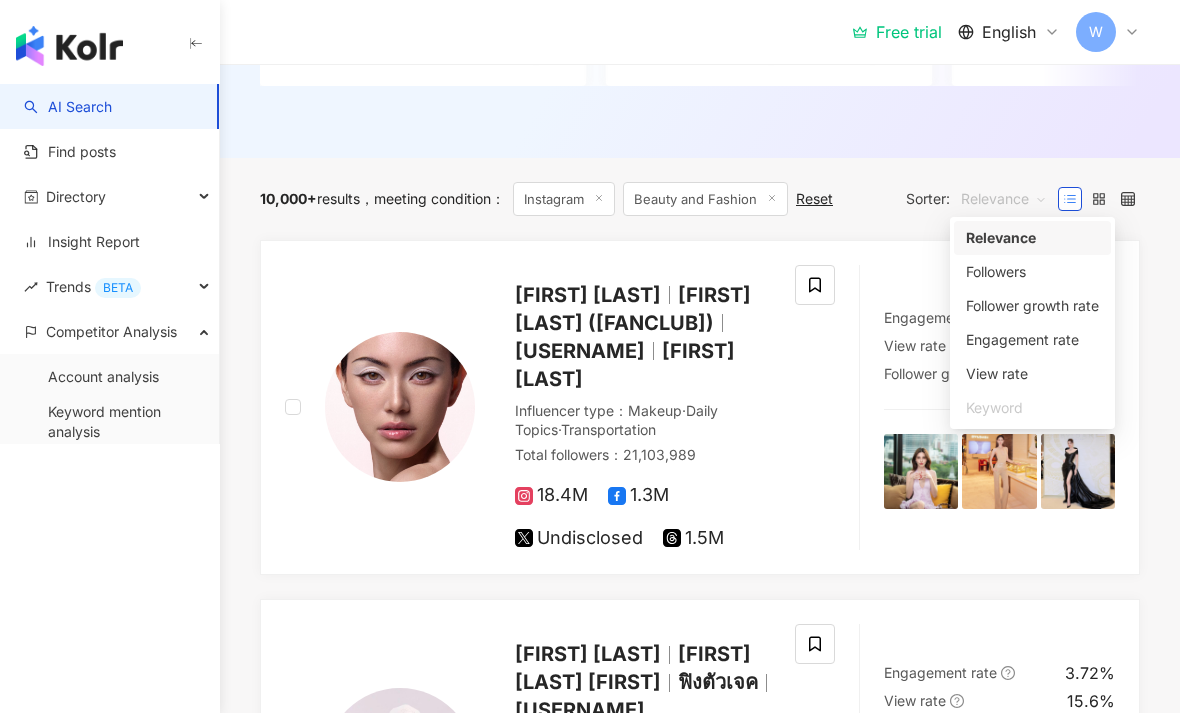 click on "Engagement rate" at bounding box center [1032, 340] 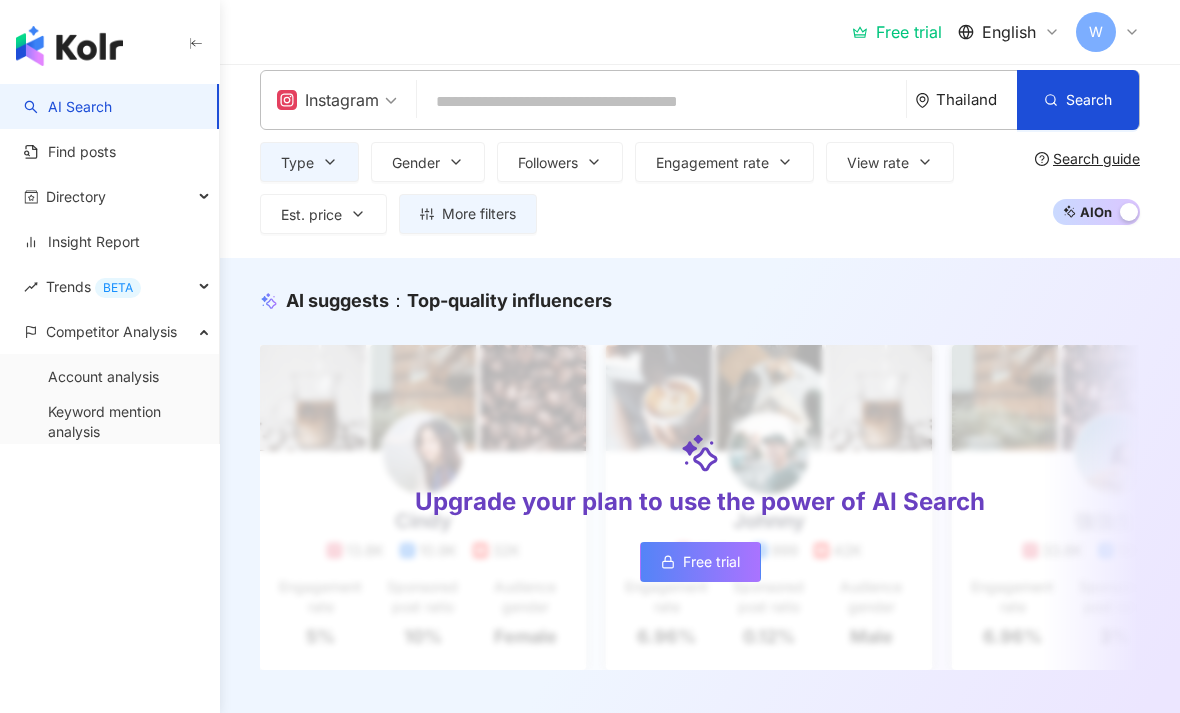 scroll, scrollTop: 0, scrollLeft: 0, axis: both 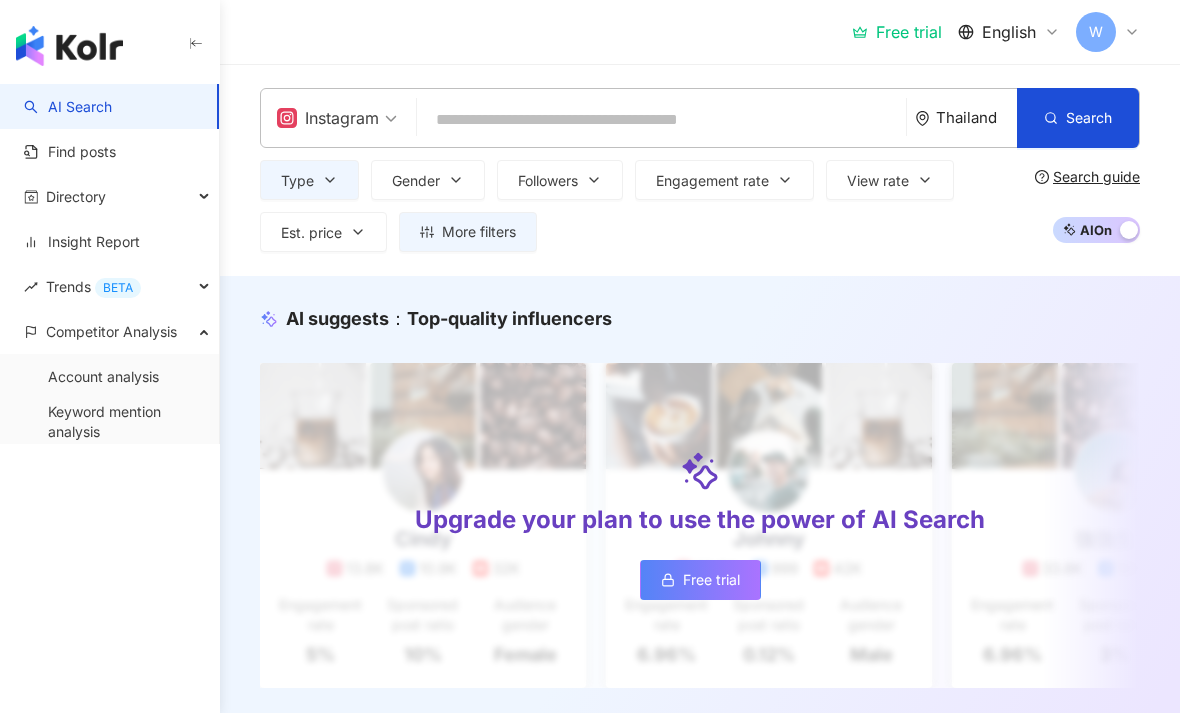 click on "Search guide" at bounding box center [1096, 177] 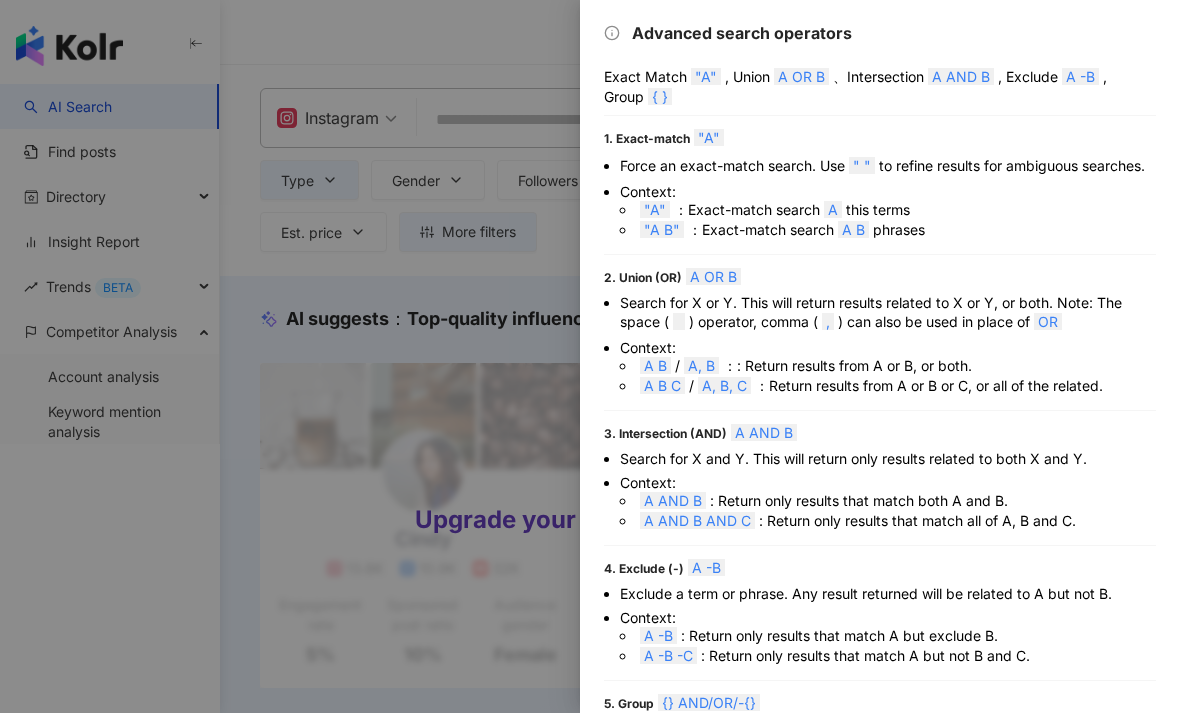 click at bounding box center [590, 356] 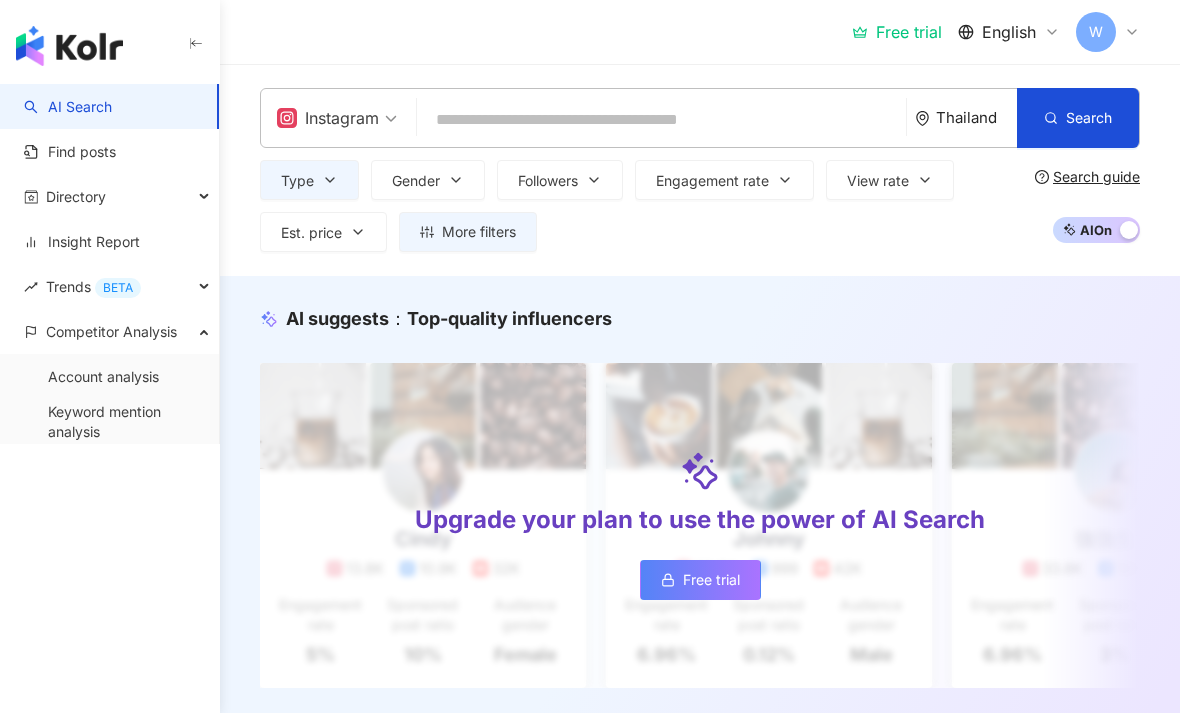 click on "More filters" at bounding box center (479, 232) 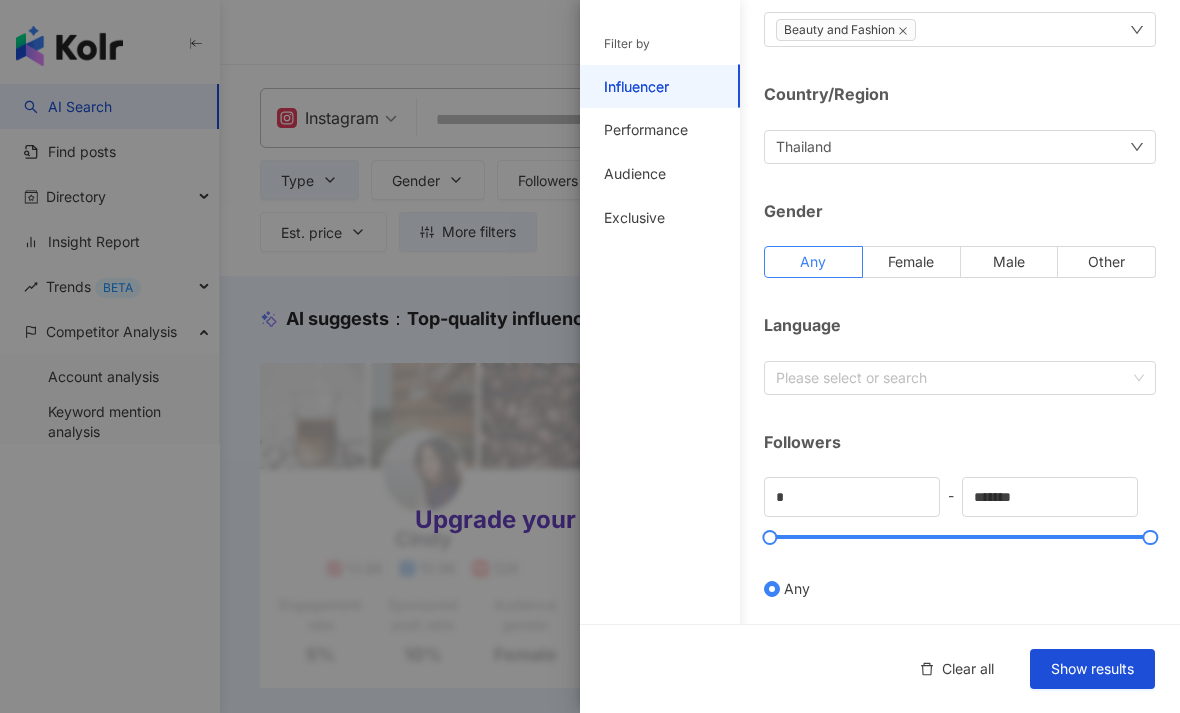 scroll, scrollTop: 112, scrollLeft: 0, axis: vertical 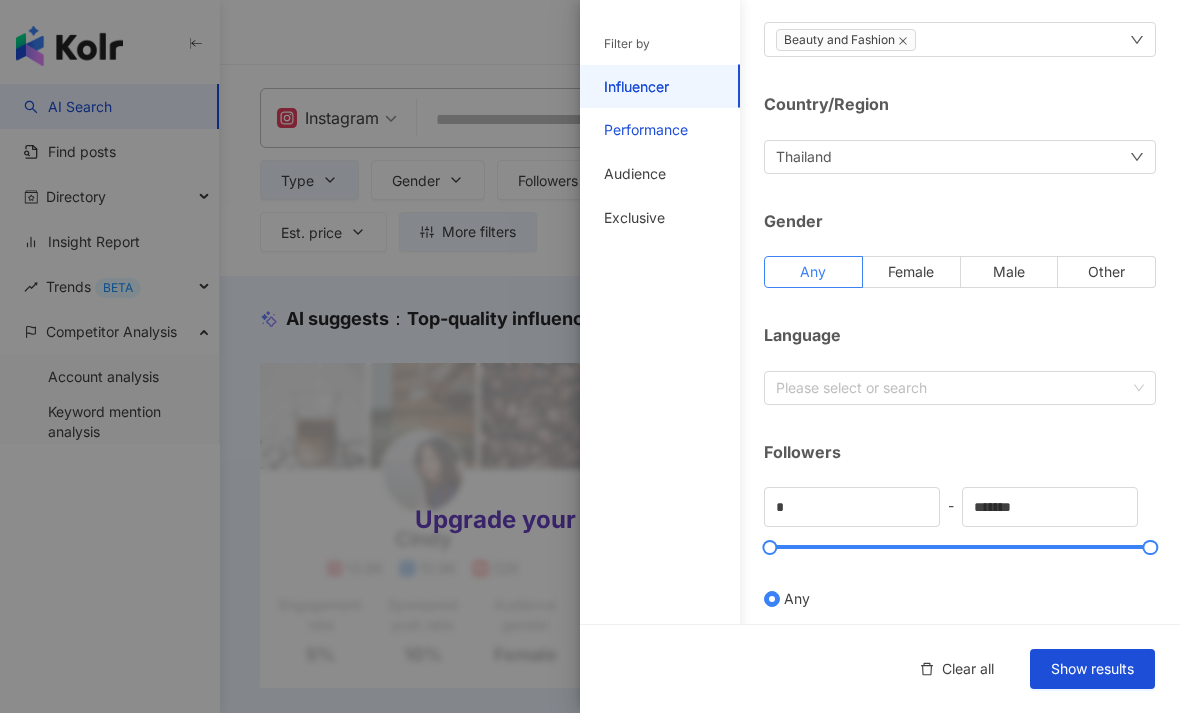 click on "Performance" at bounding box center [646, 130] 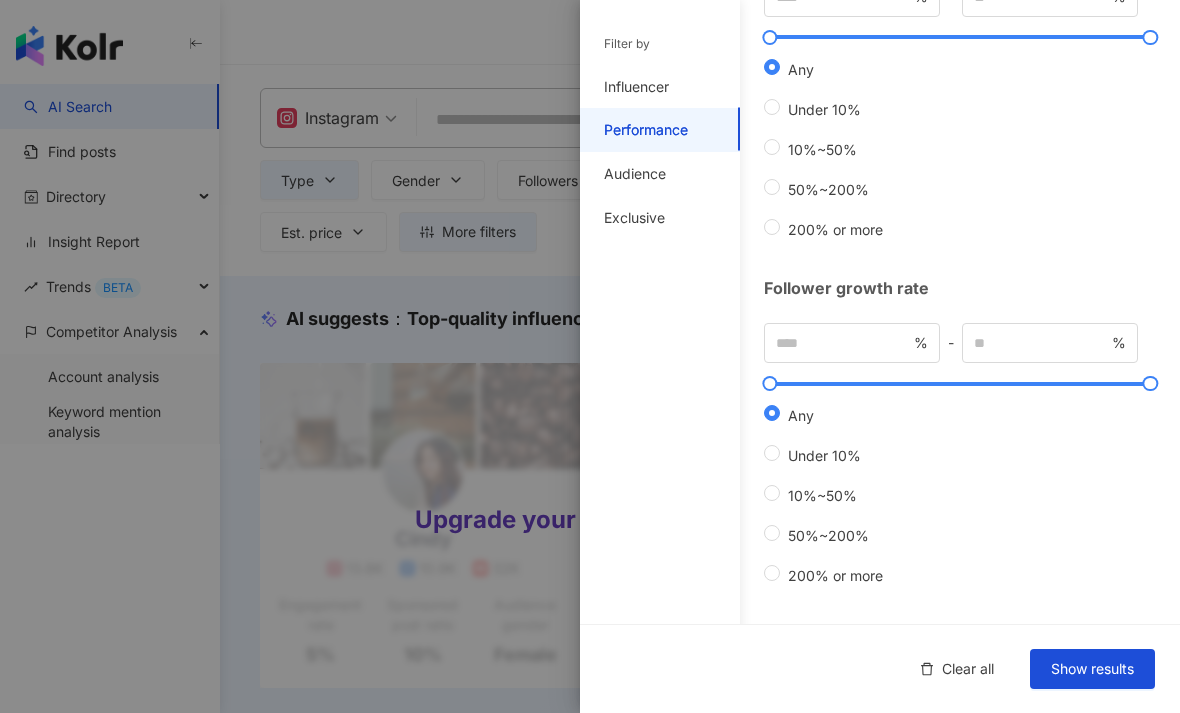 scroll, scrollTop: 418, scrollLeft: 0, axis: vertical 